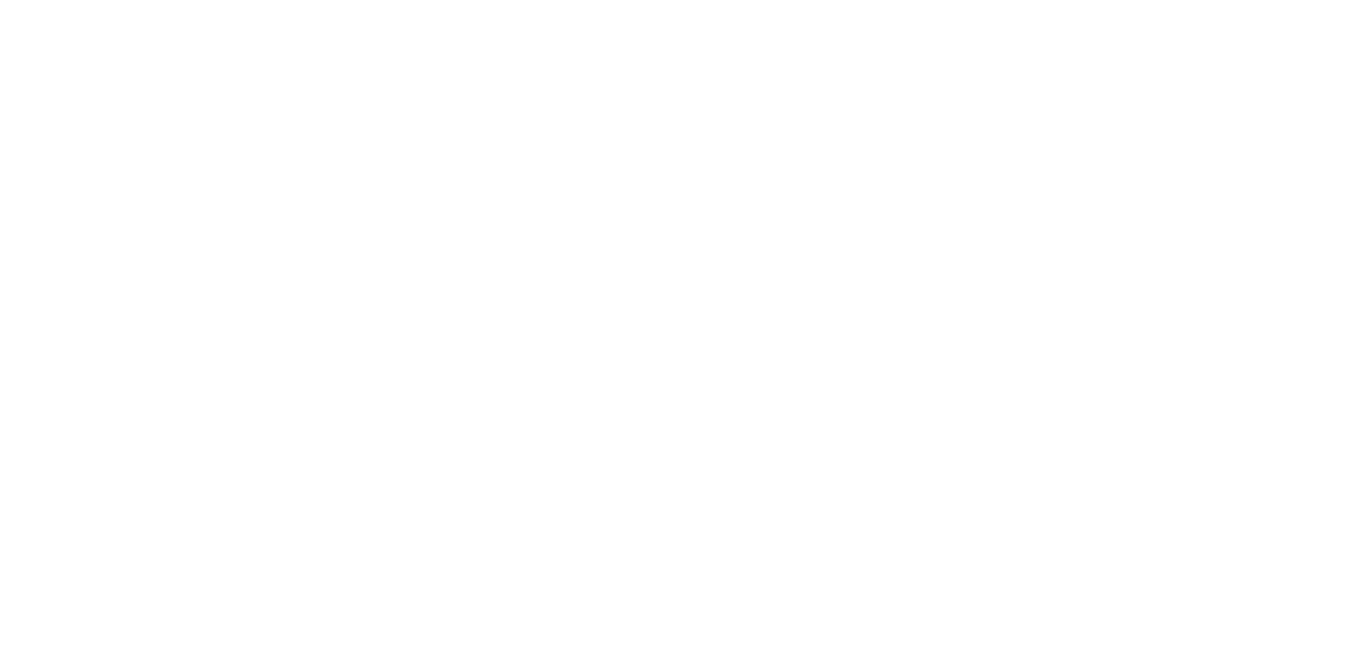 scroll, scrollTop: 0, scrollLeft: 0, axis: both 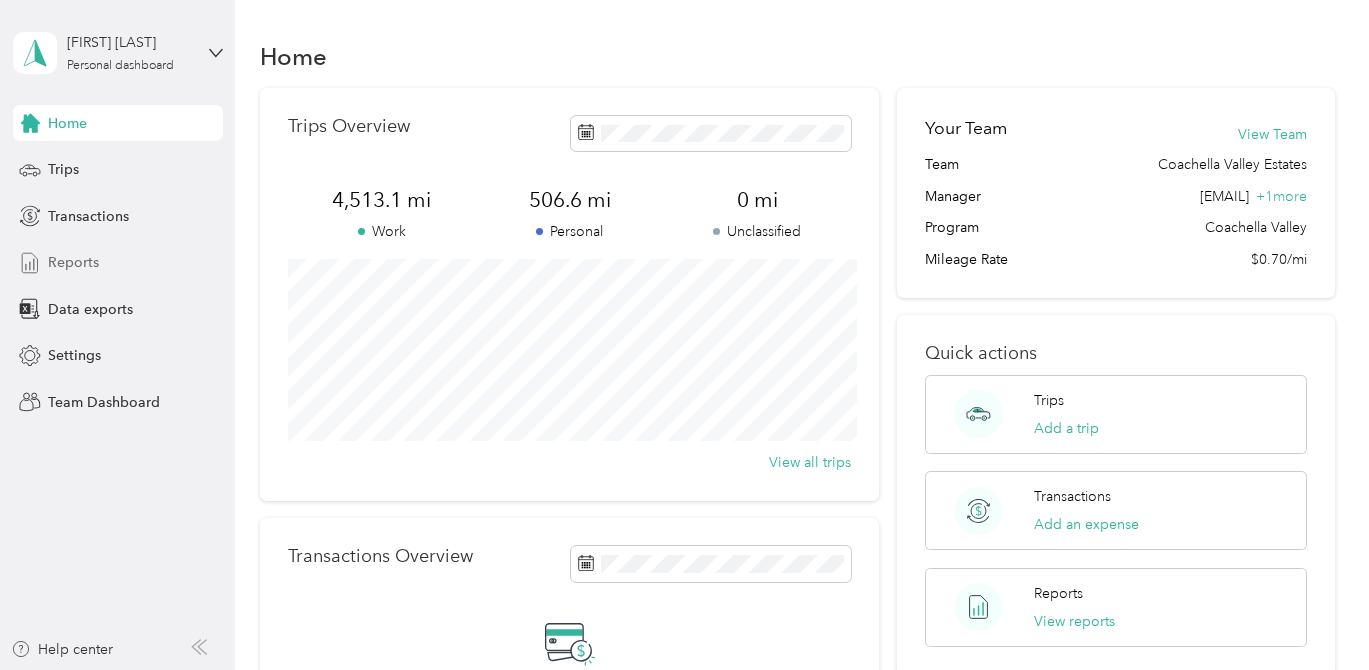 click on "Reports" at bounding box center (73, 262) 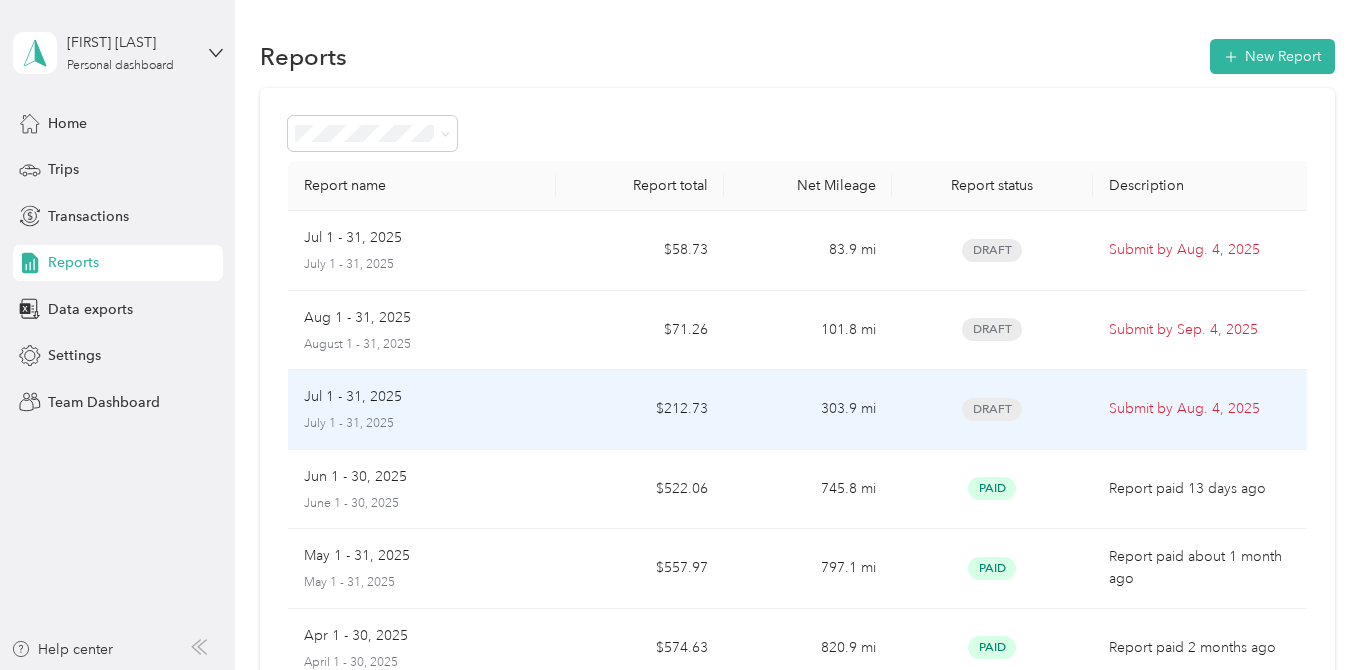 click on "303.9 mi" at bounding box center (808, 410) 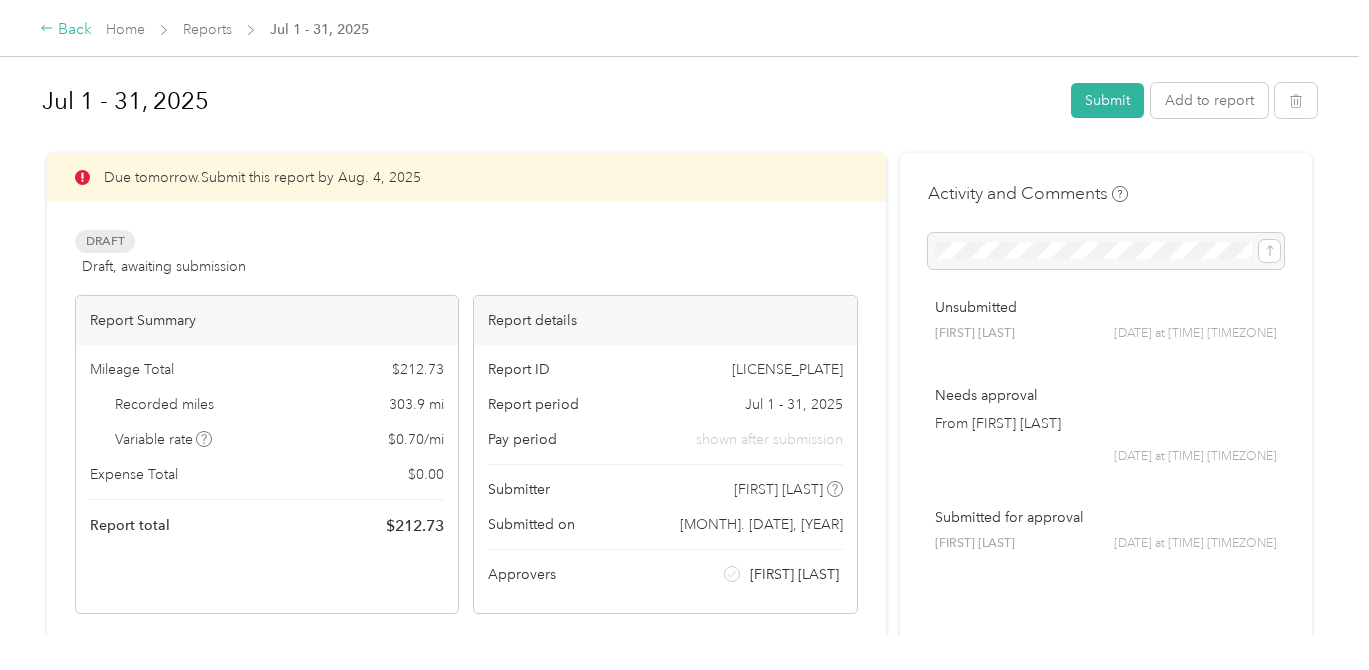click on "Back" at bounding box center (66, 30) 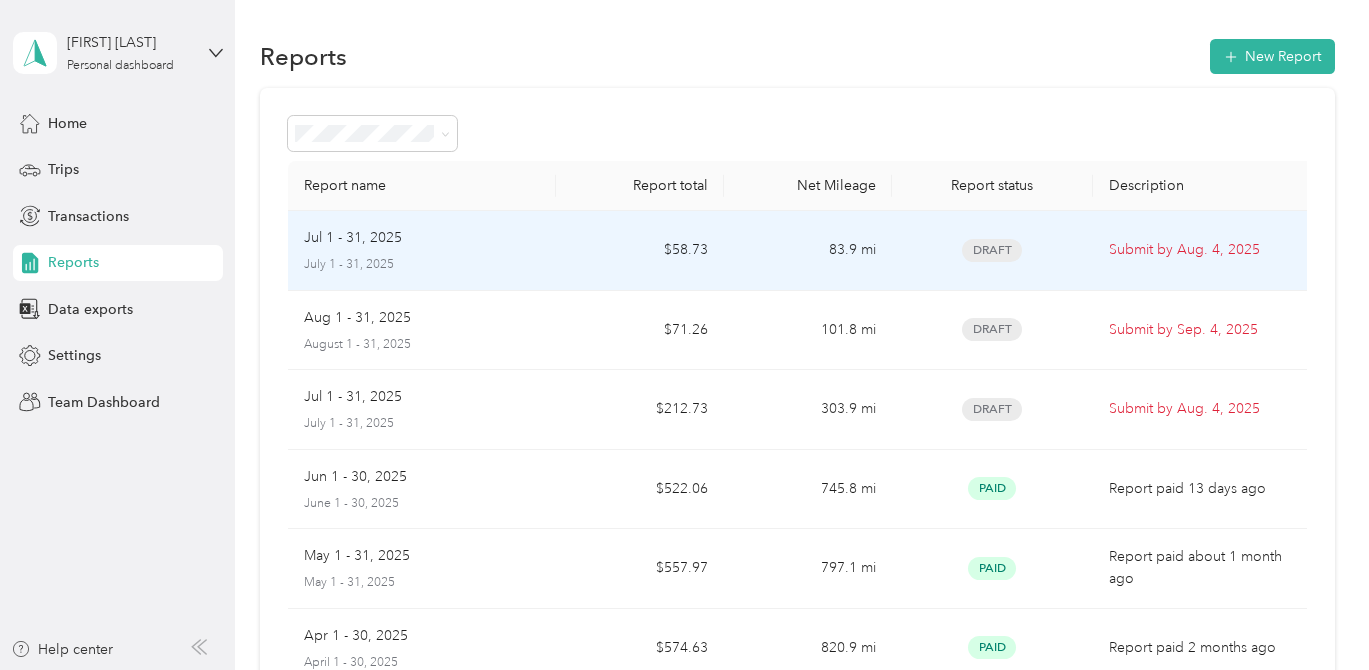 click on "83.9 mi" at bounding box center [808, 251] 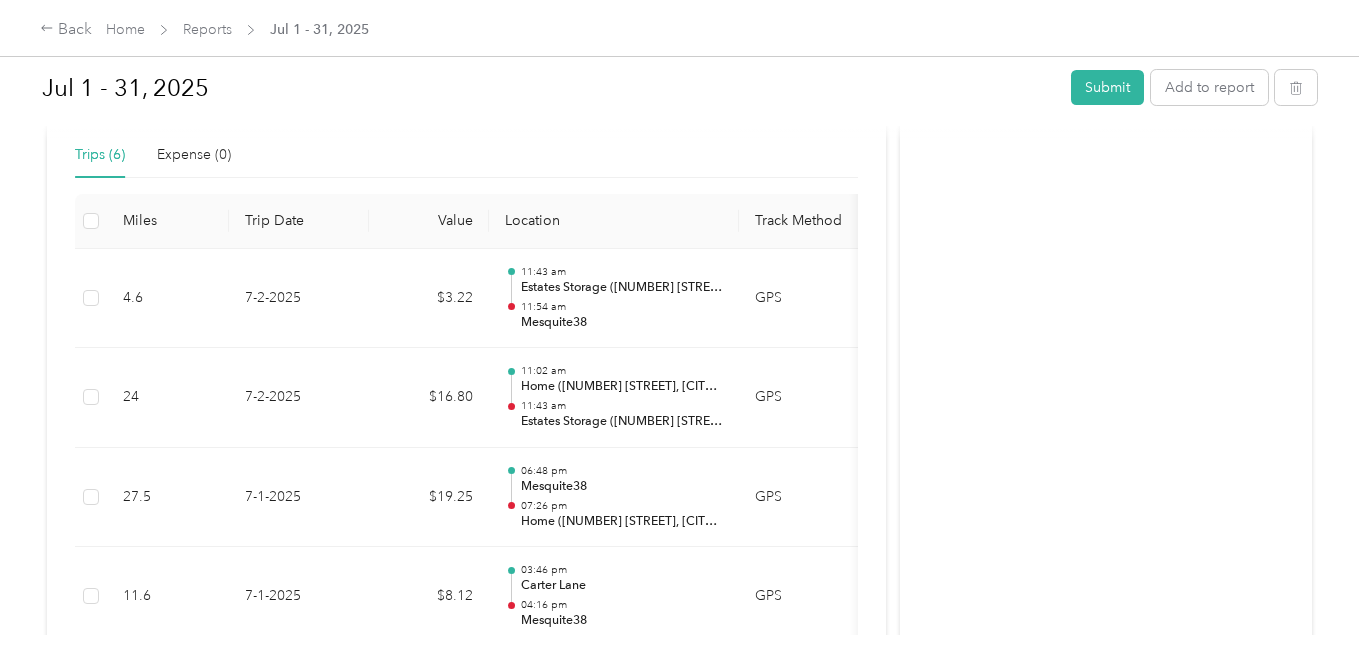 scroll, scrollTop: 527, scrollLeft: 0, axis: vertical 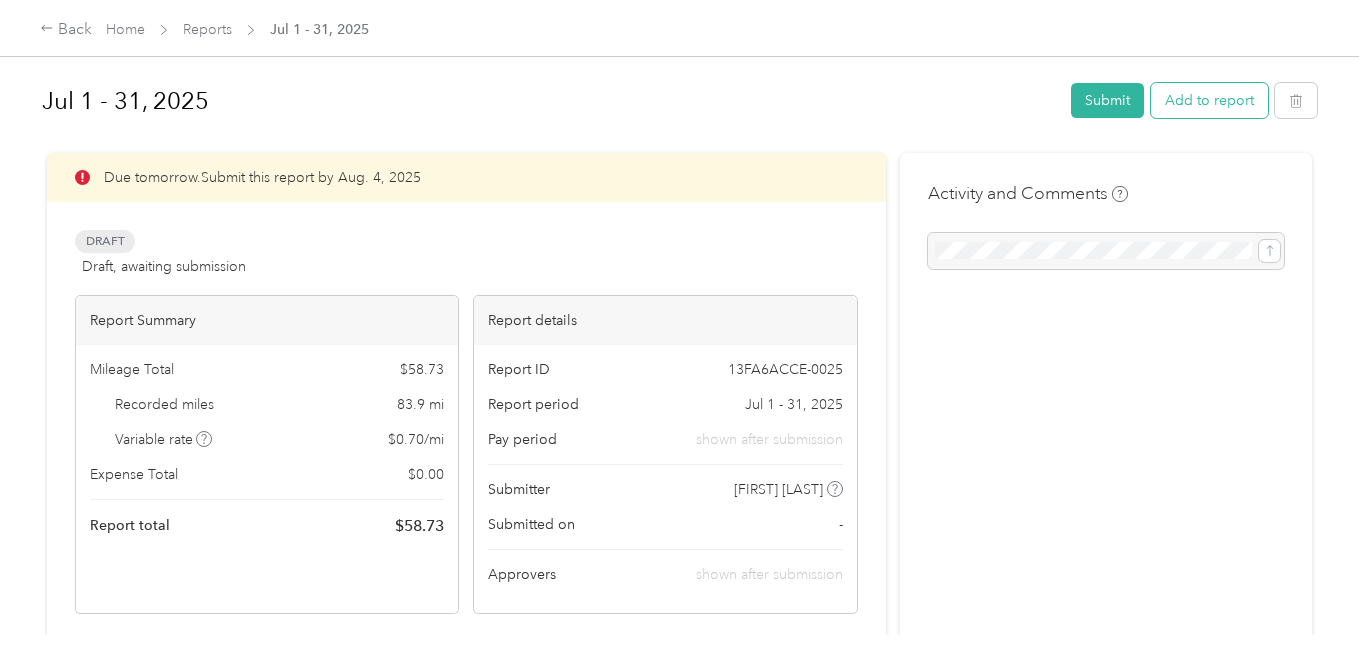 click on "Add to report" at bounding box center [1209, 100] 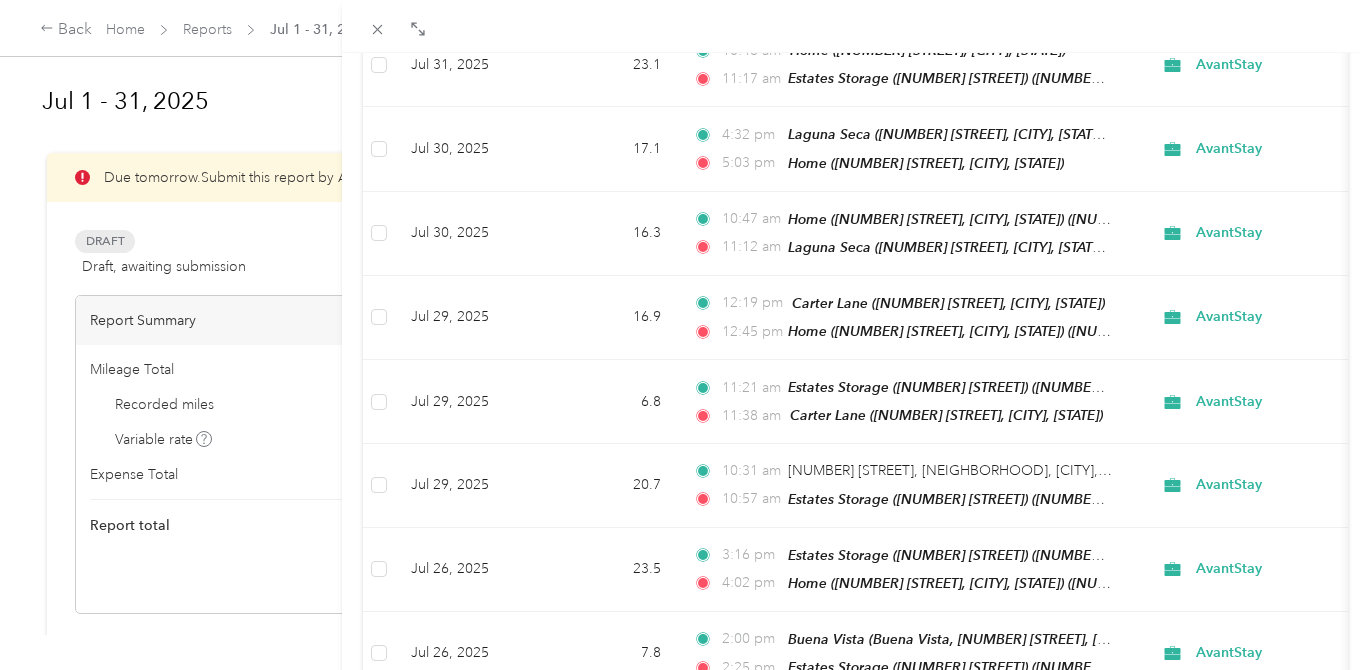 scroll, scrollTop: 1, scrollLeft: 0, axis: vertical 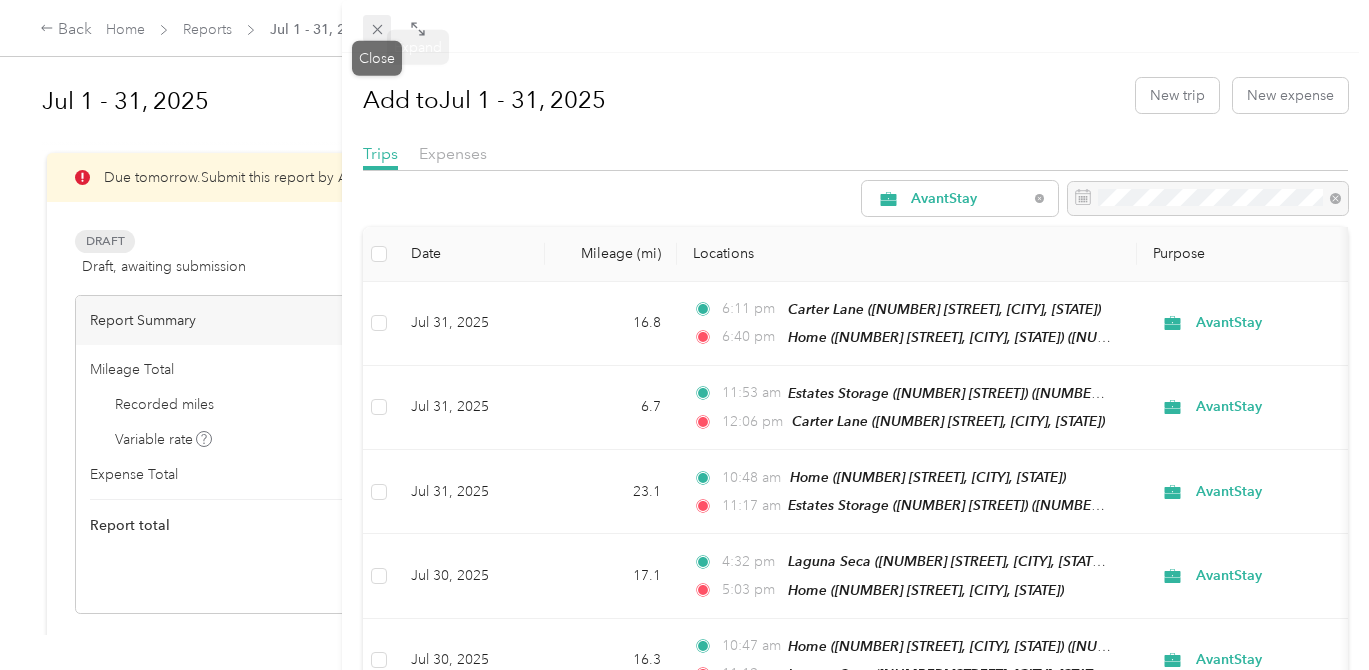 click 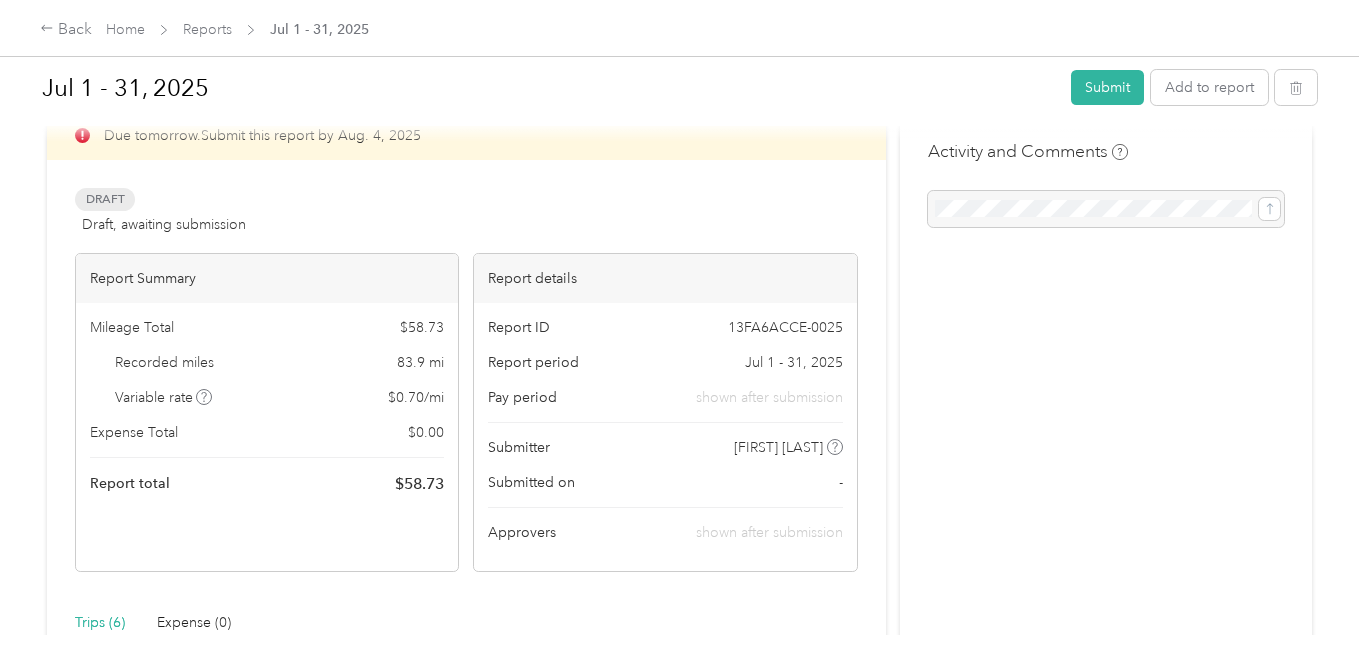 scroll, scrollTop: 0, scrollLeft: 0, axis: both 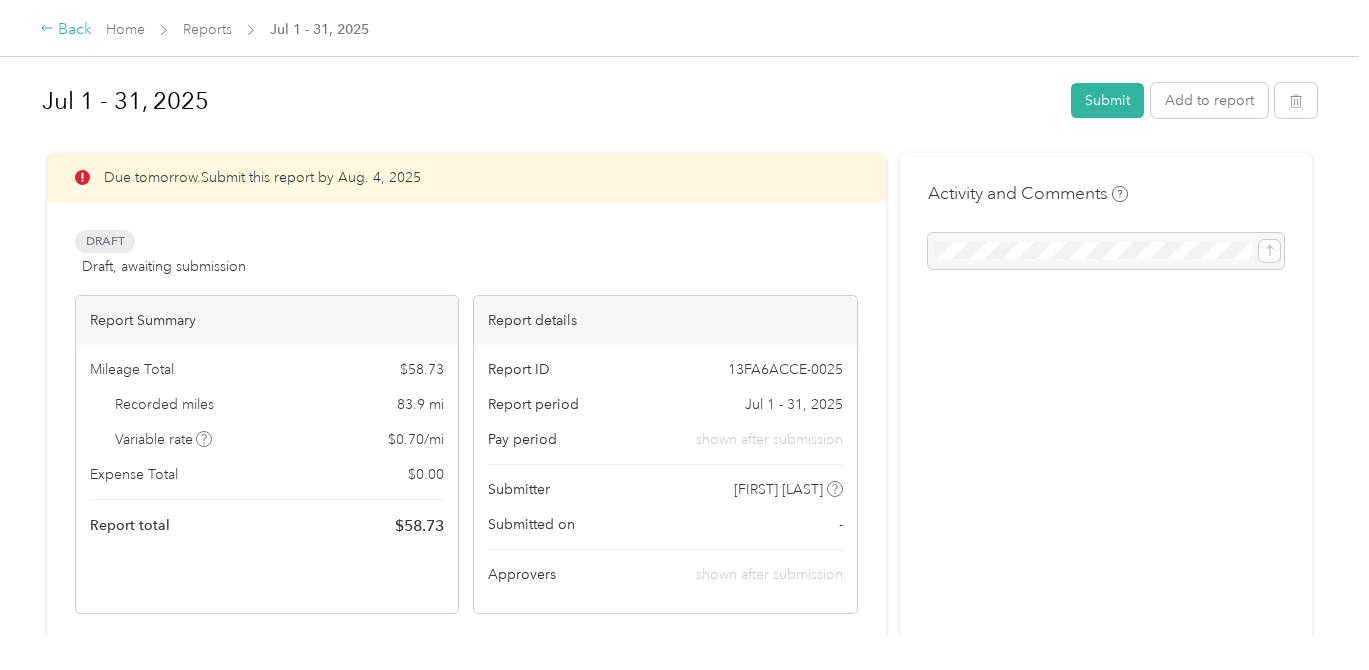 click on "Back" at bounding box center (66, 30) 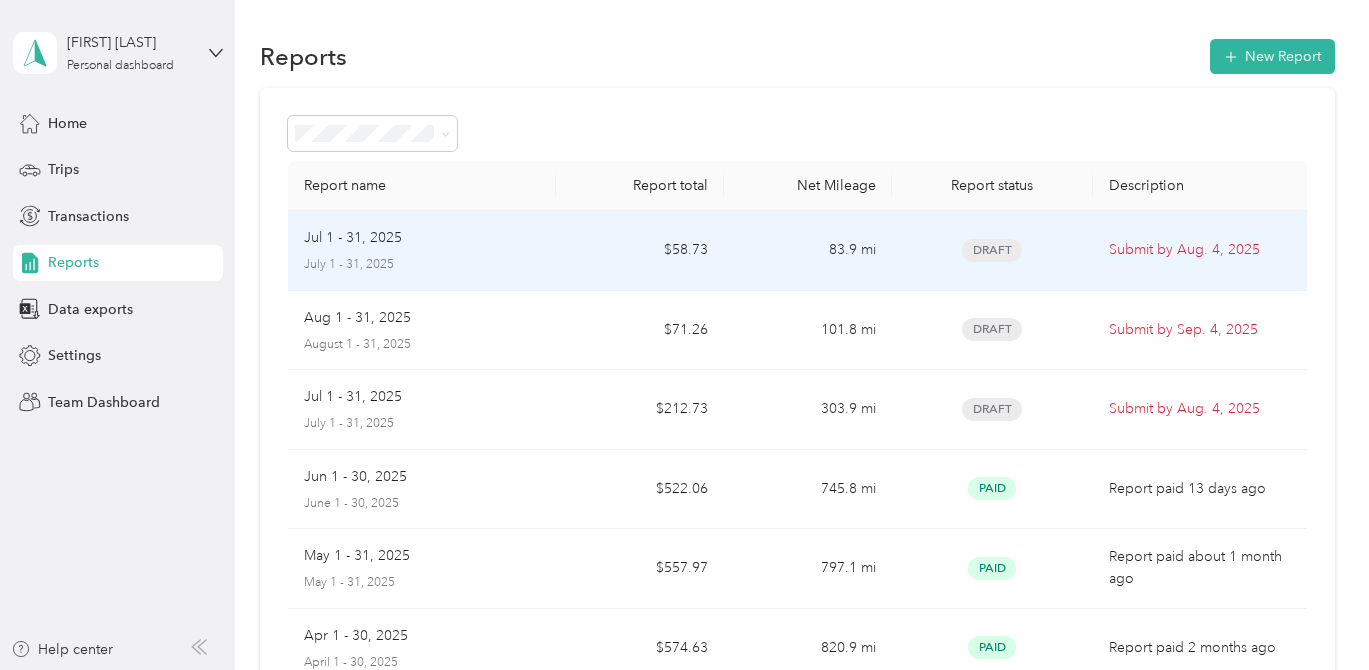 click on "$58.73" at bounding box center (640, 251) 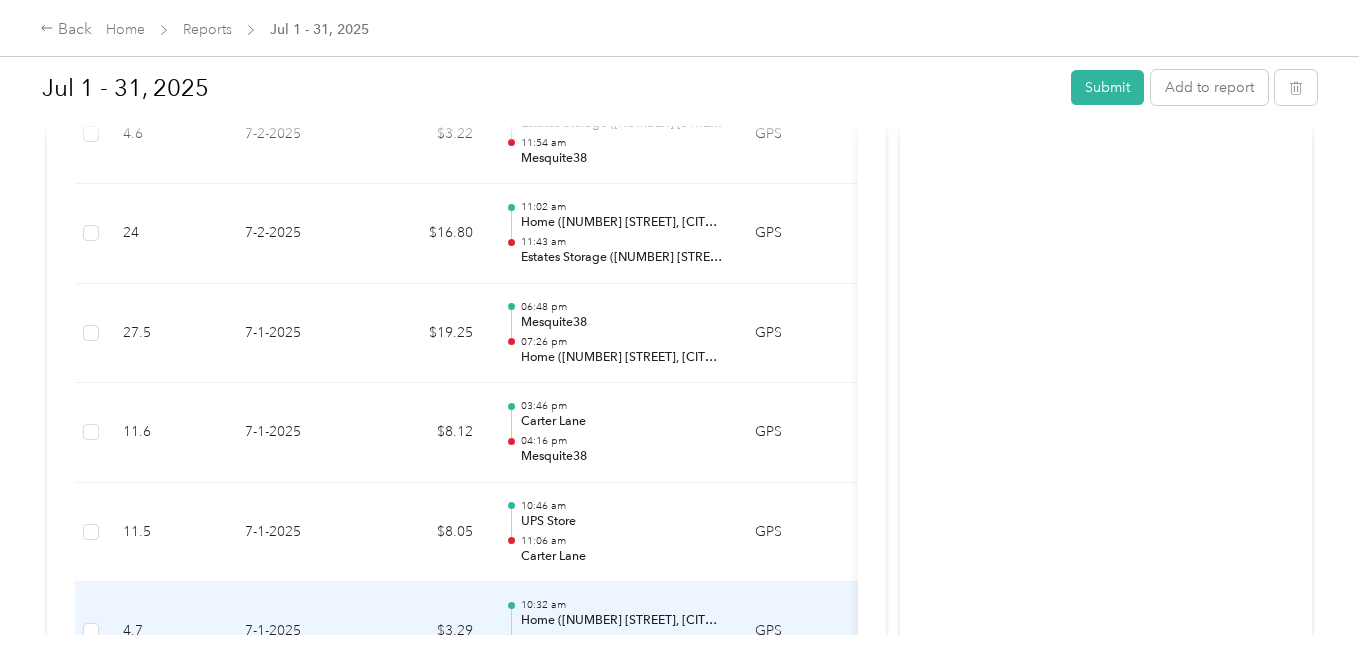 scroll, scrollTop: 671, scrollLeft: 0, axis: vertical 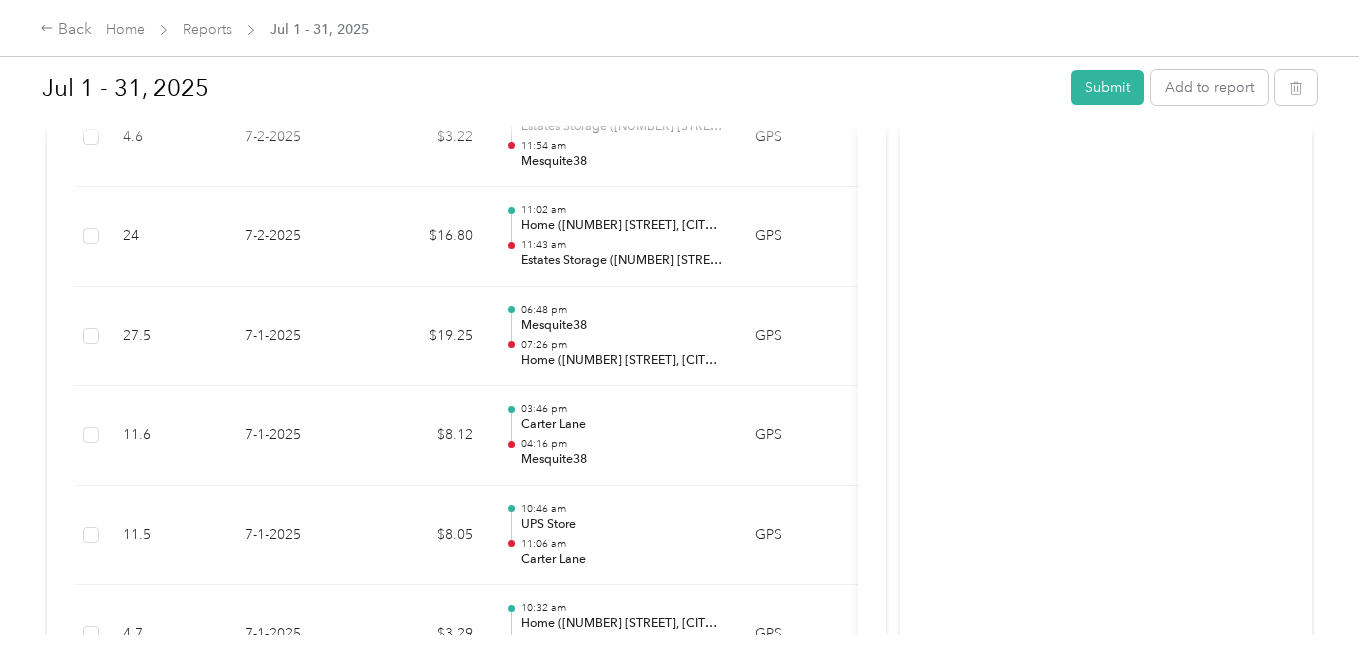 click on "Activity and Comments" at bounding box center (1106, 115) 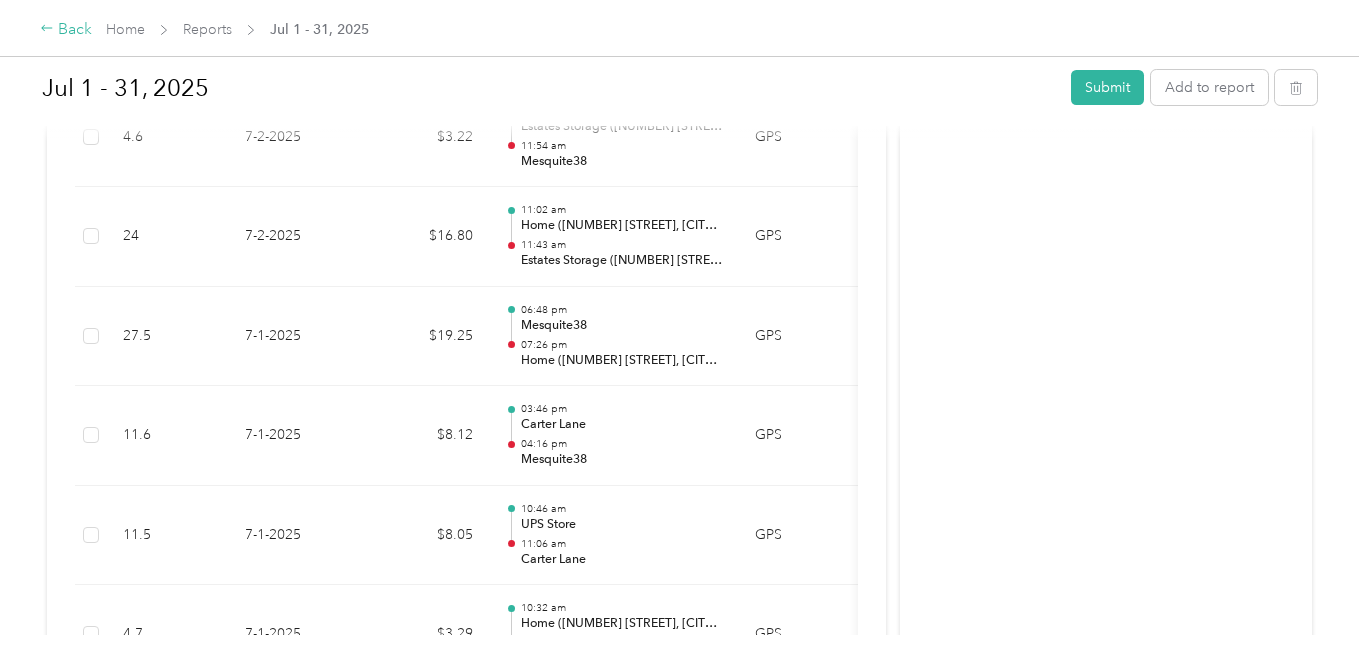 click 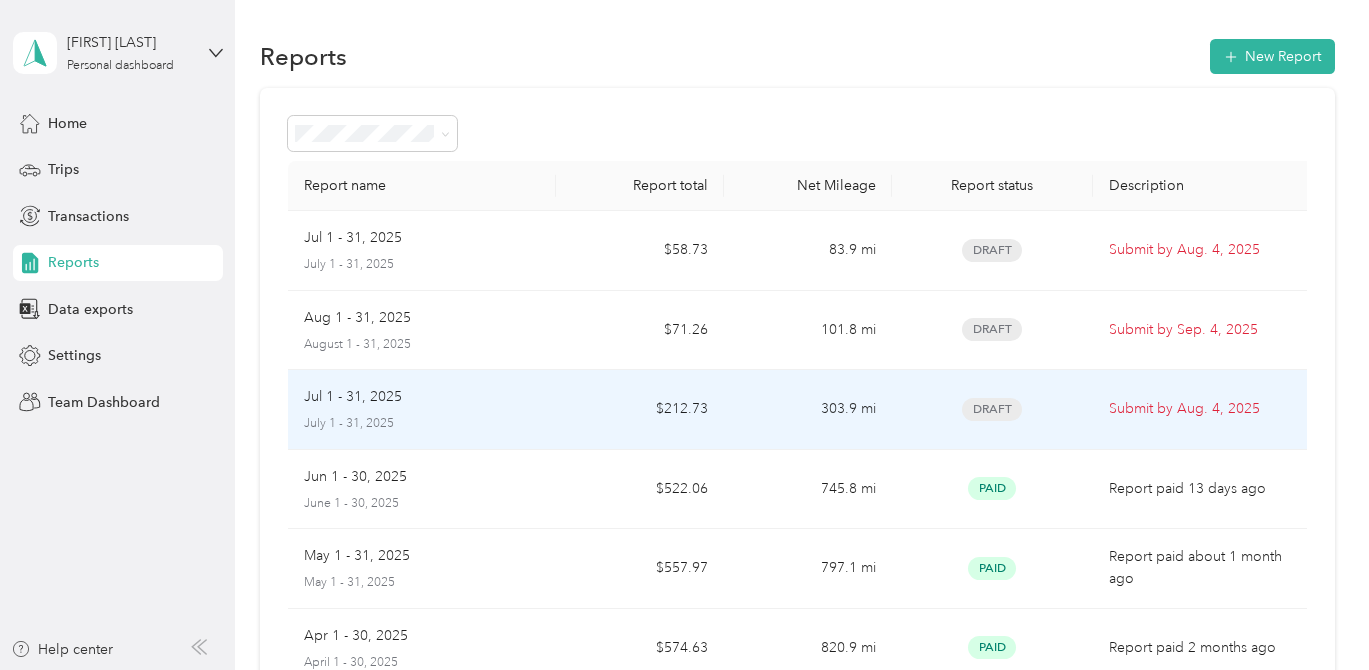 click on "303.9 mi" at bounding box center [808, 410] 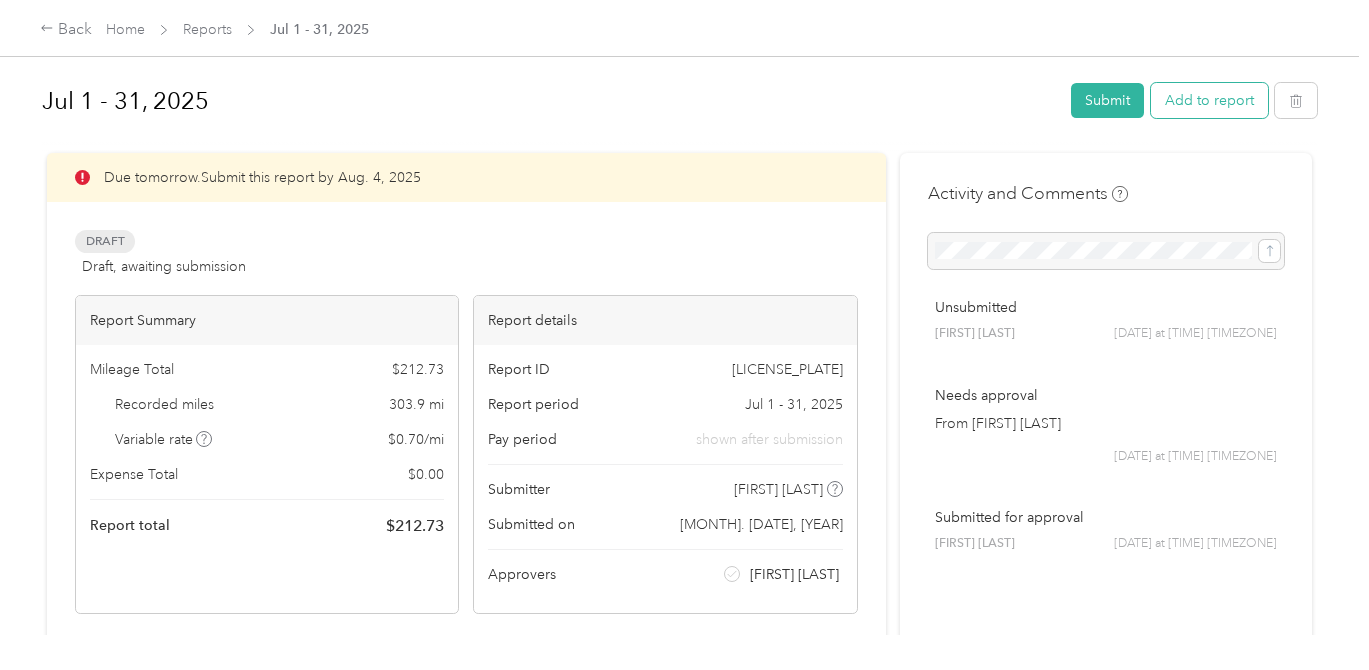 click on "Add to report" at bounding box center [1209, 100] 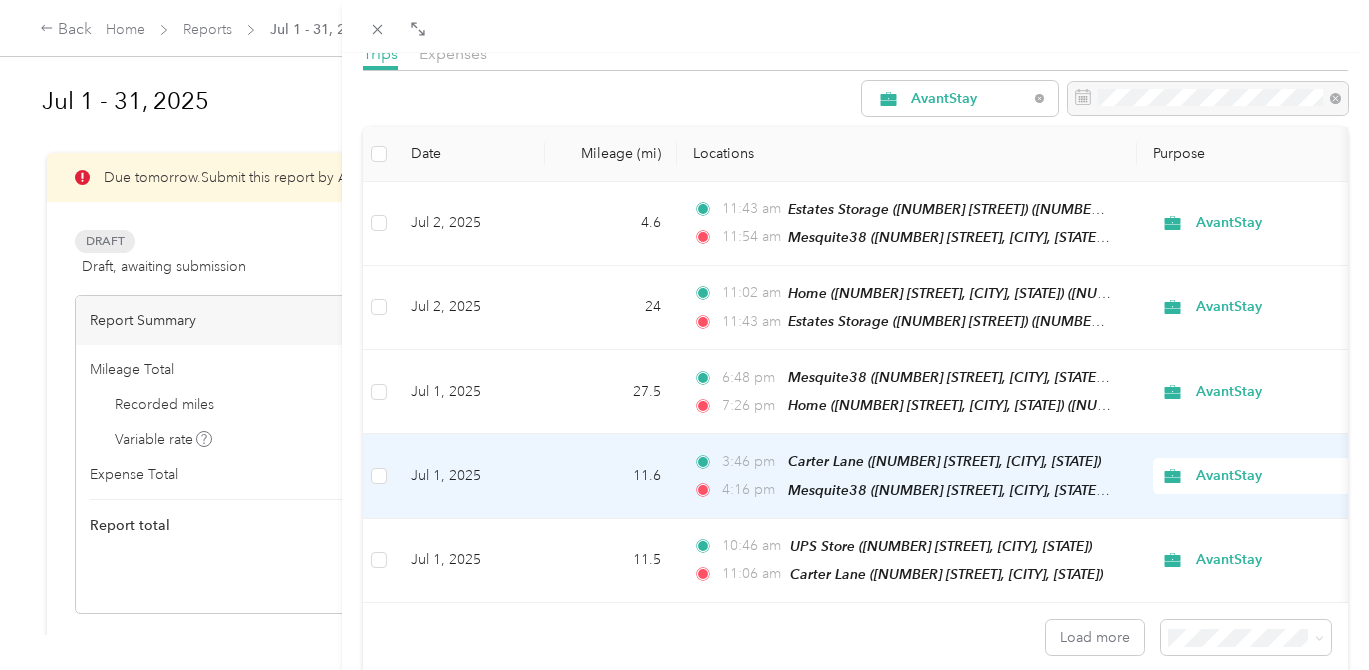 scroll, scrollTop: 103, scrollLeft: 0, axis: vertical 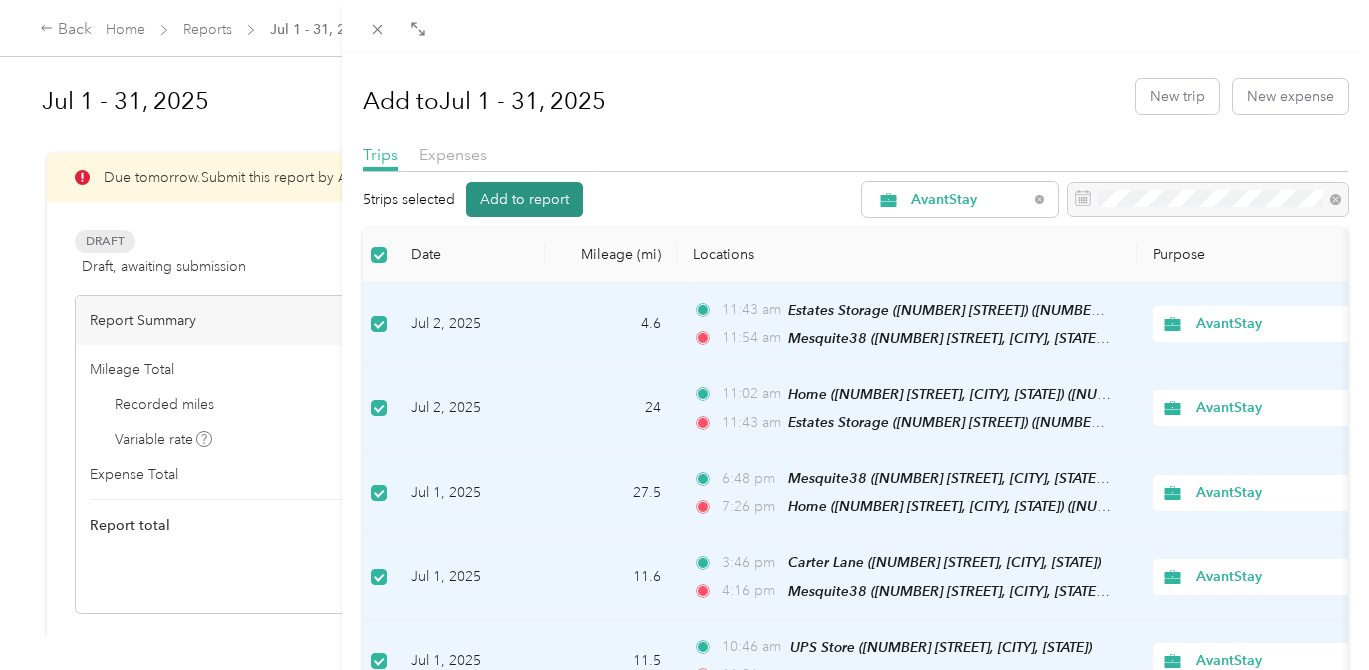 click on "Add to report" at bounding box center (524, 199) 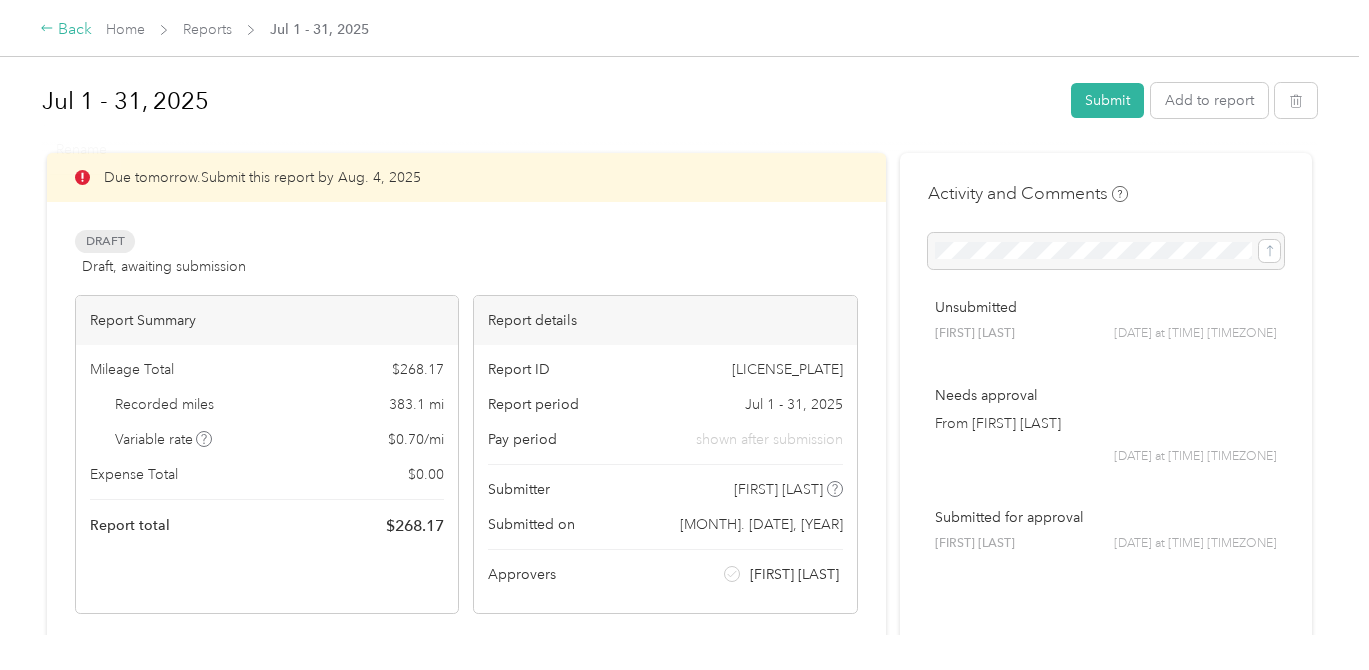 click on "Back" at bounding box center [66, 30] 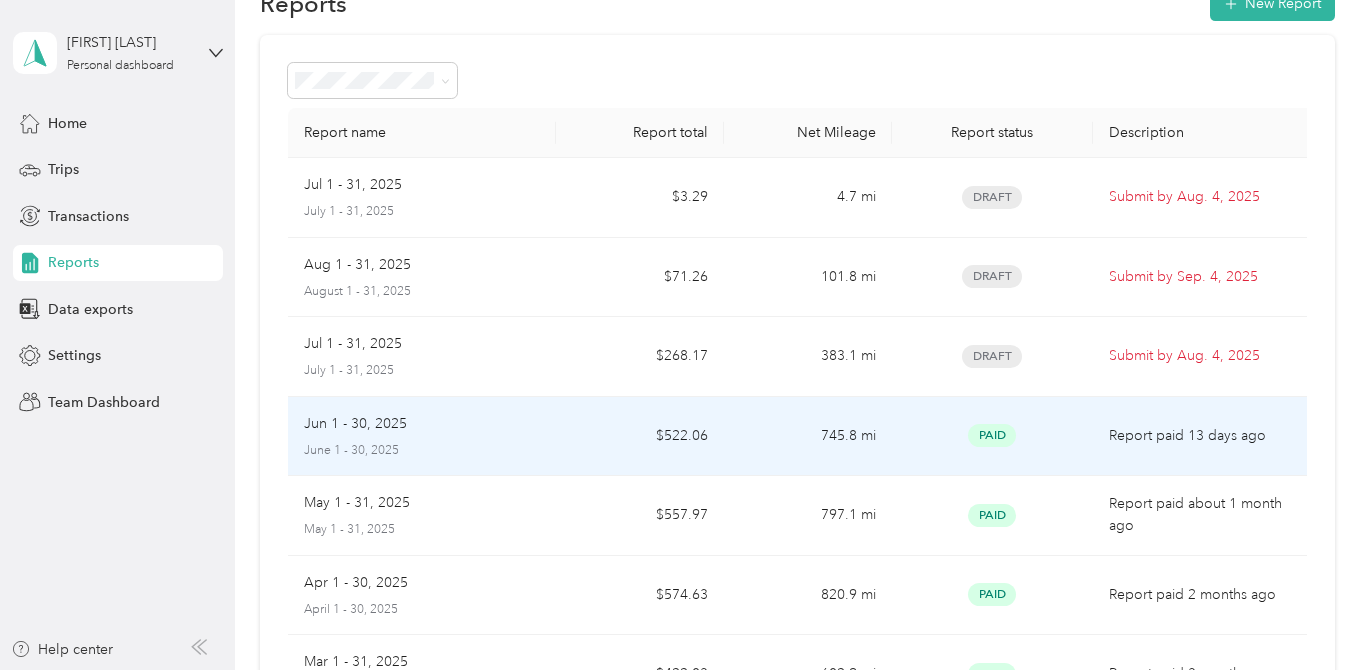 scroll, scrollTop: 56, scrollLeft: 0, axis: vertical 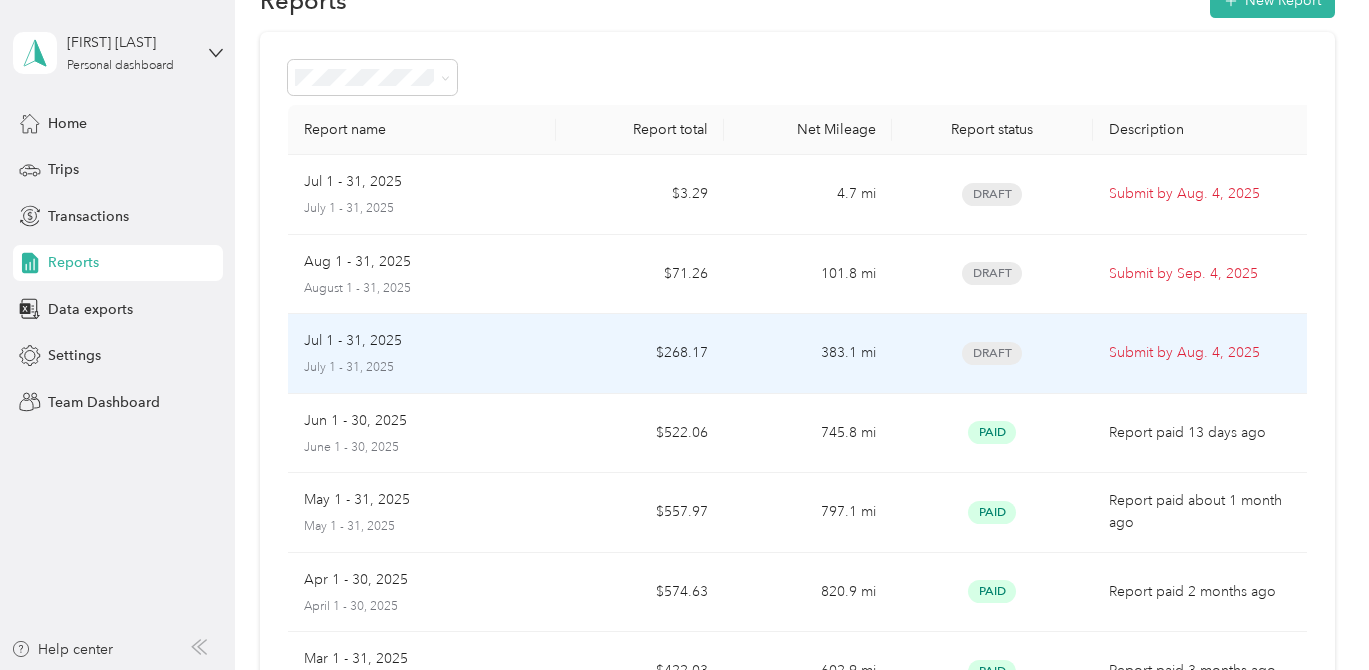 click on "[MONTH] [DATE] - [DATE], [YEAR] [MONTH] [DATE] - [DATE], [YEAR]" at bounding box center [422, 353] 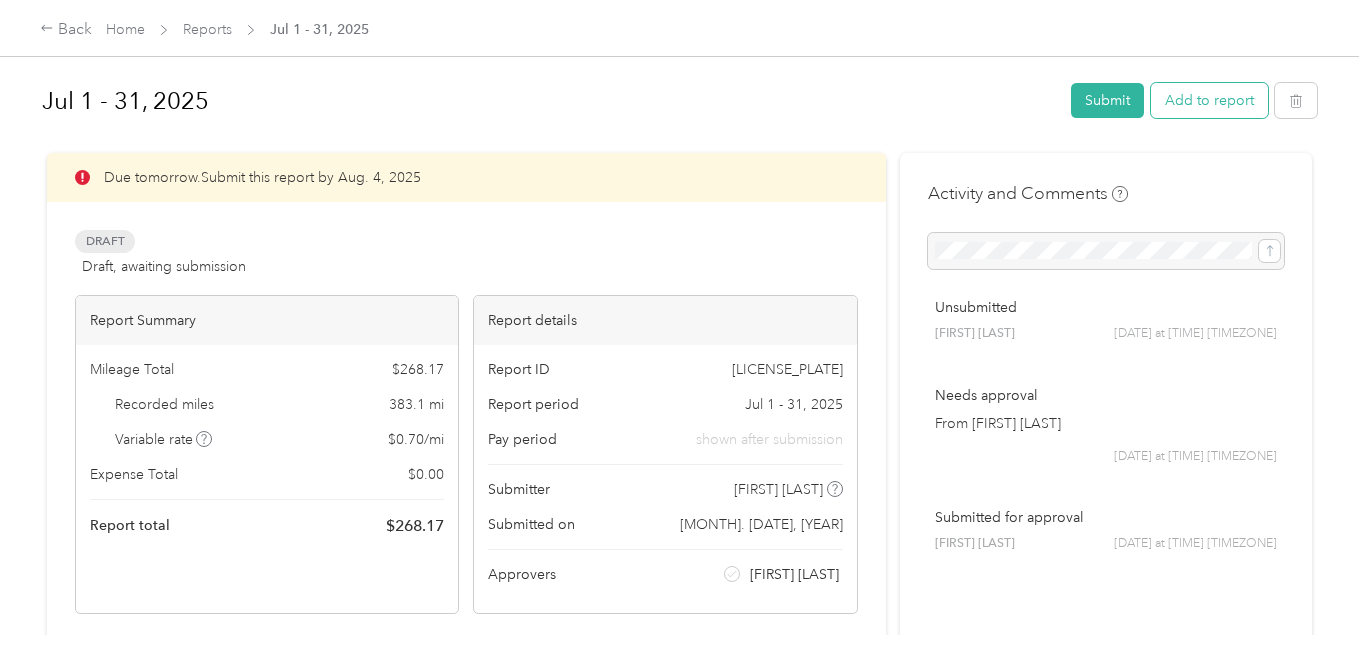 click on "Add to report" at bounding box center (1209, 100) 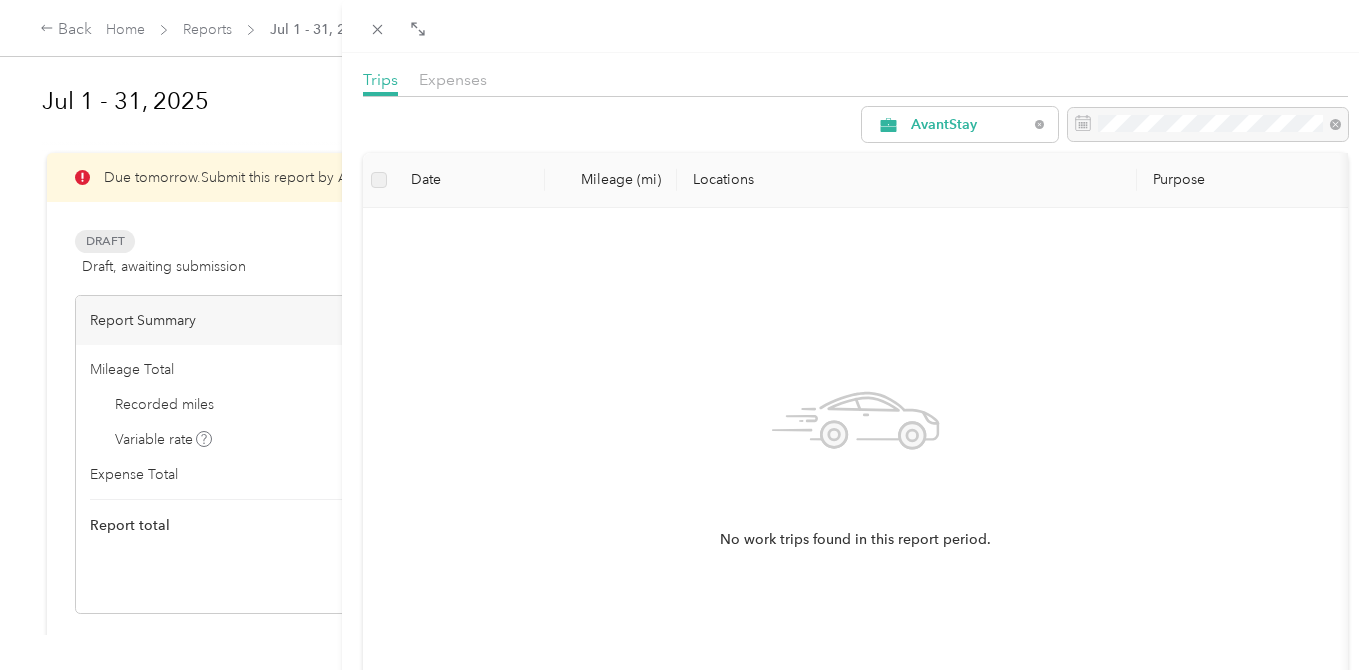 scroll, scrollTop: 0, scrollLeft: 0, axis: both 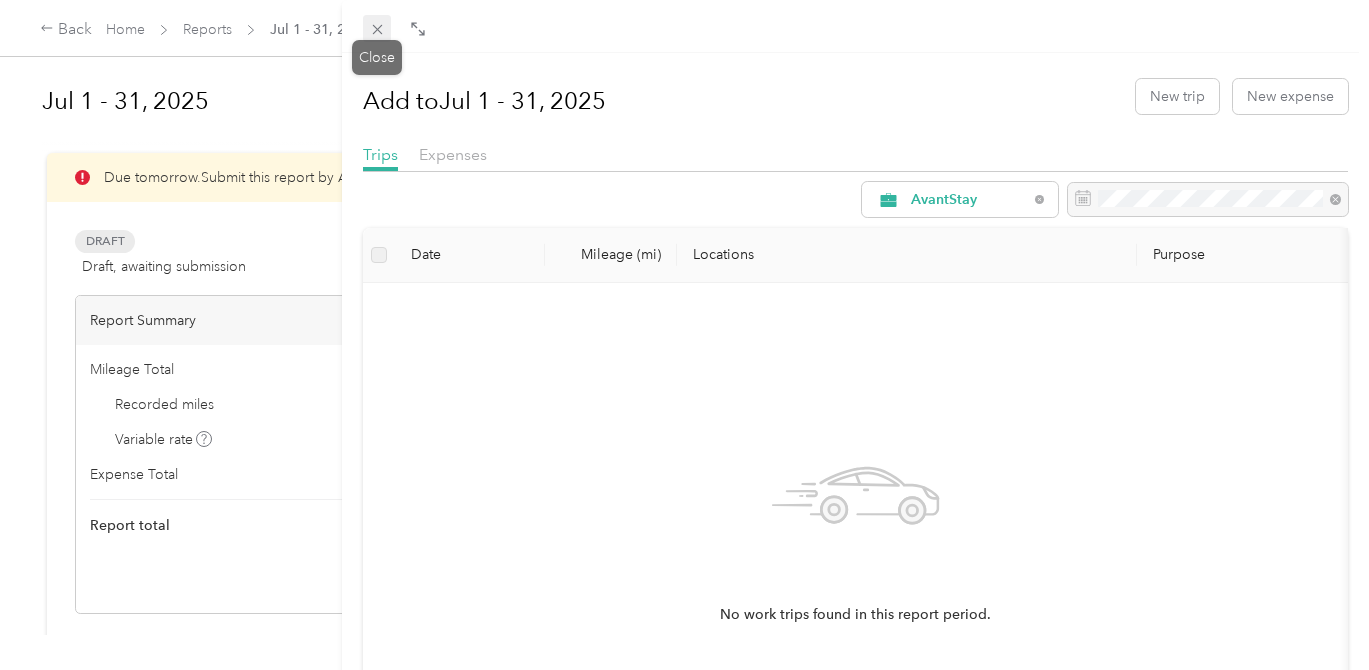 click 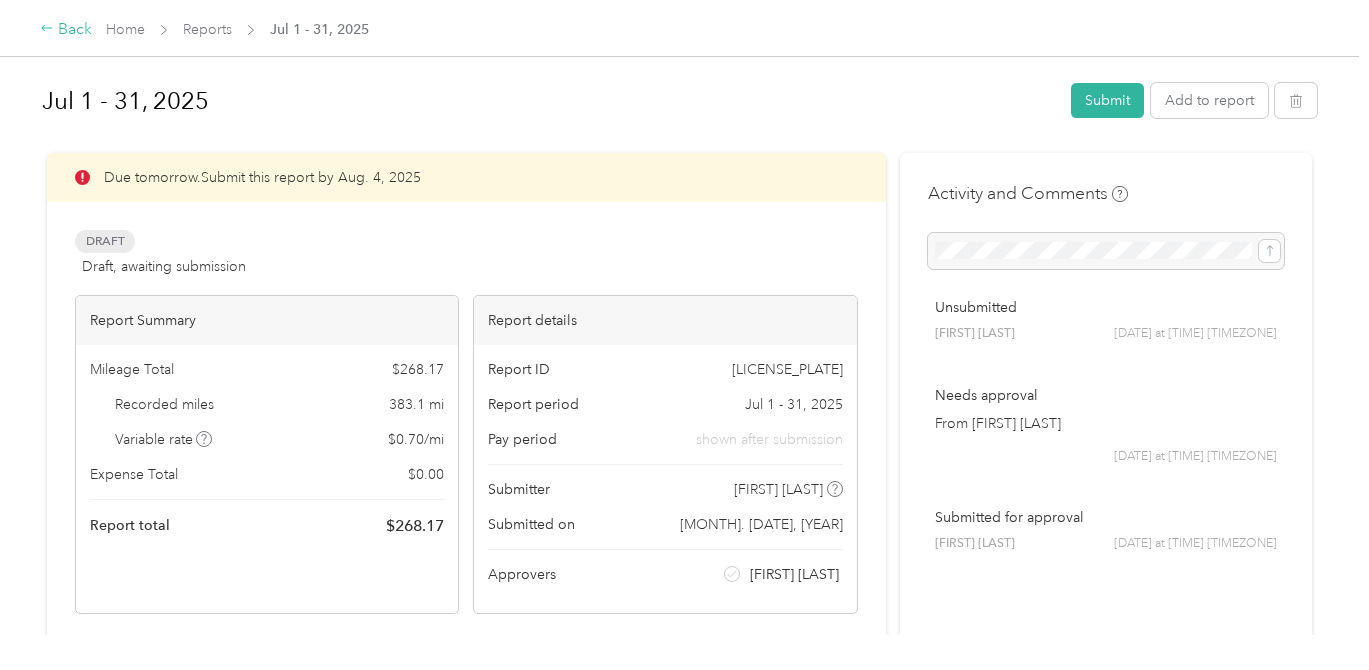 click on "Back" at bounding box center (66, 30) 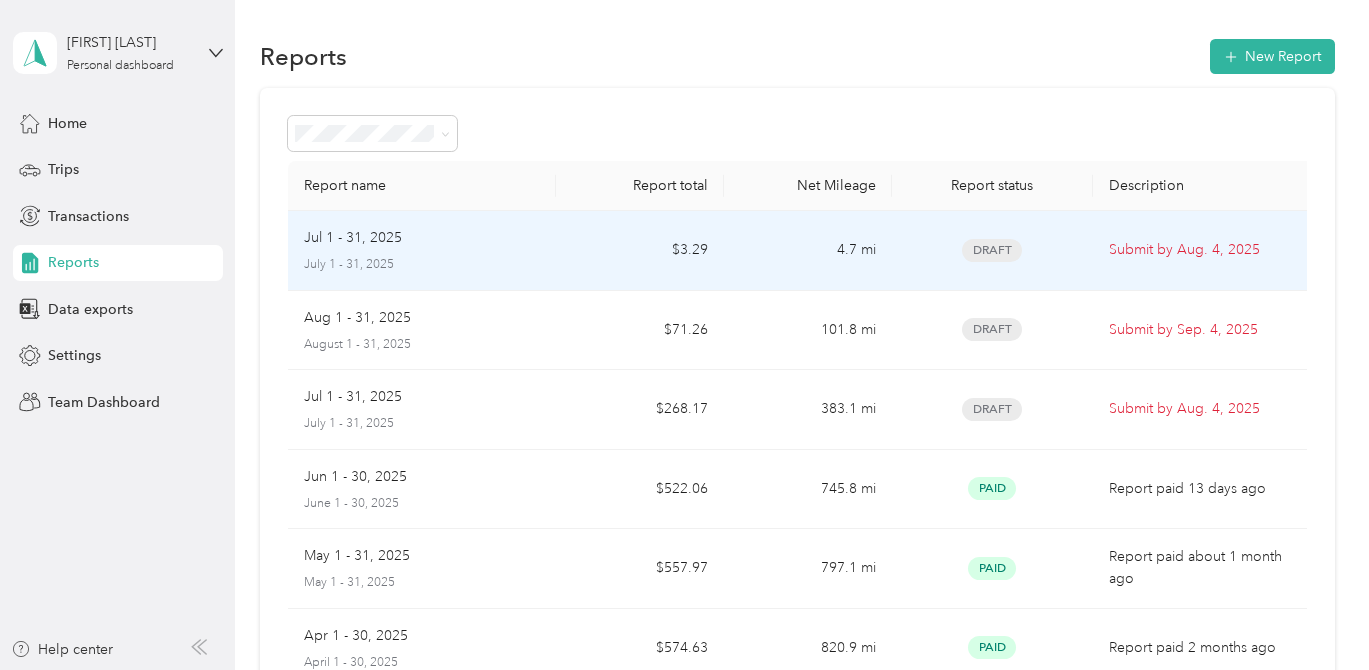 click on "Jul 1 - 31, 2025" at bounding box center [422, 238] 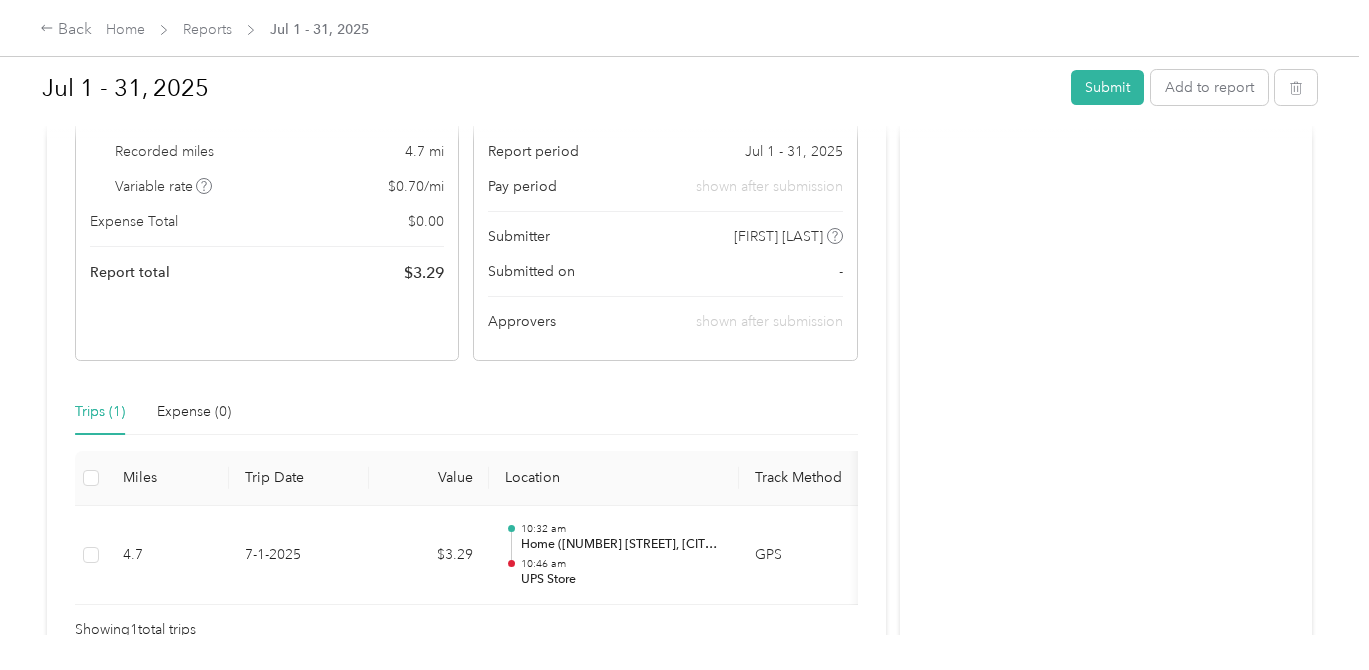 scroll, scrollTop: 357, scrollLeft: 0, axis: vertical 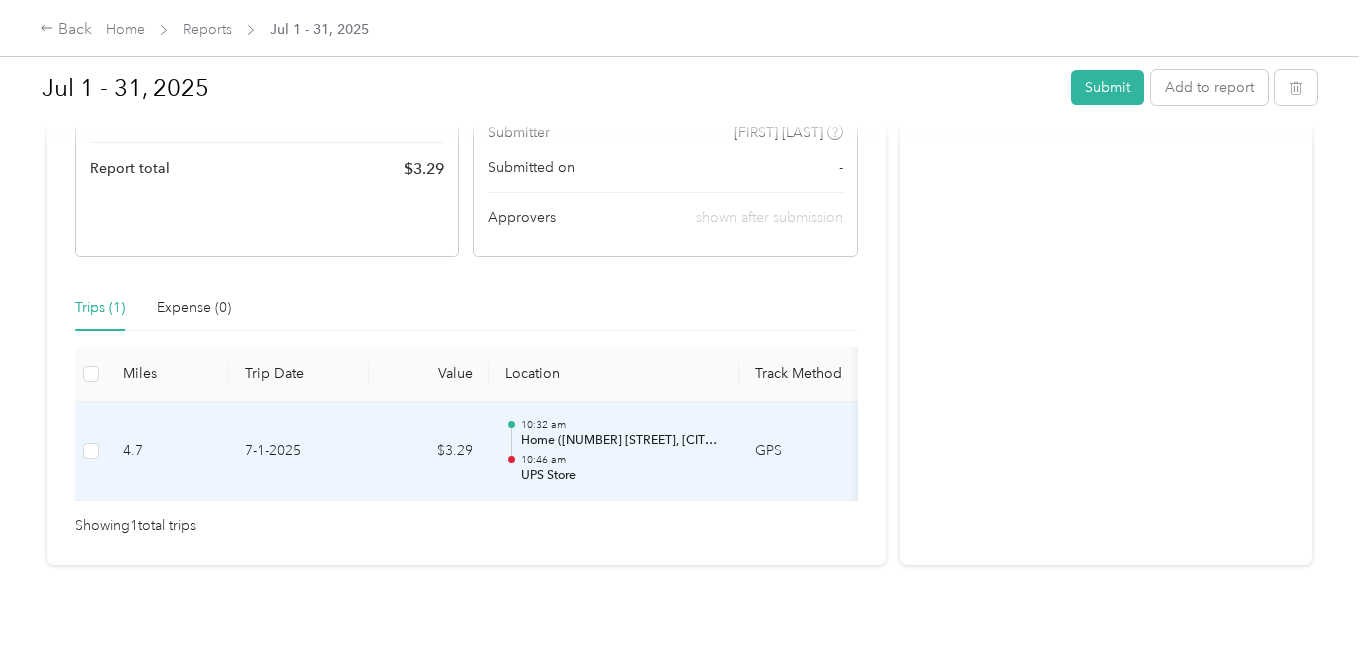 click on "[TIME] Home ([NUMBER] [STREET], [CITY], [STATE]) [TIME] UPS Store" at bounding box center [622, 451] 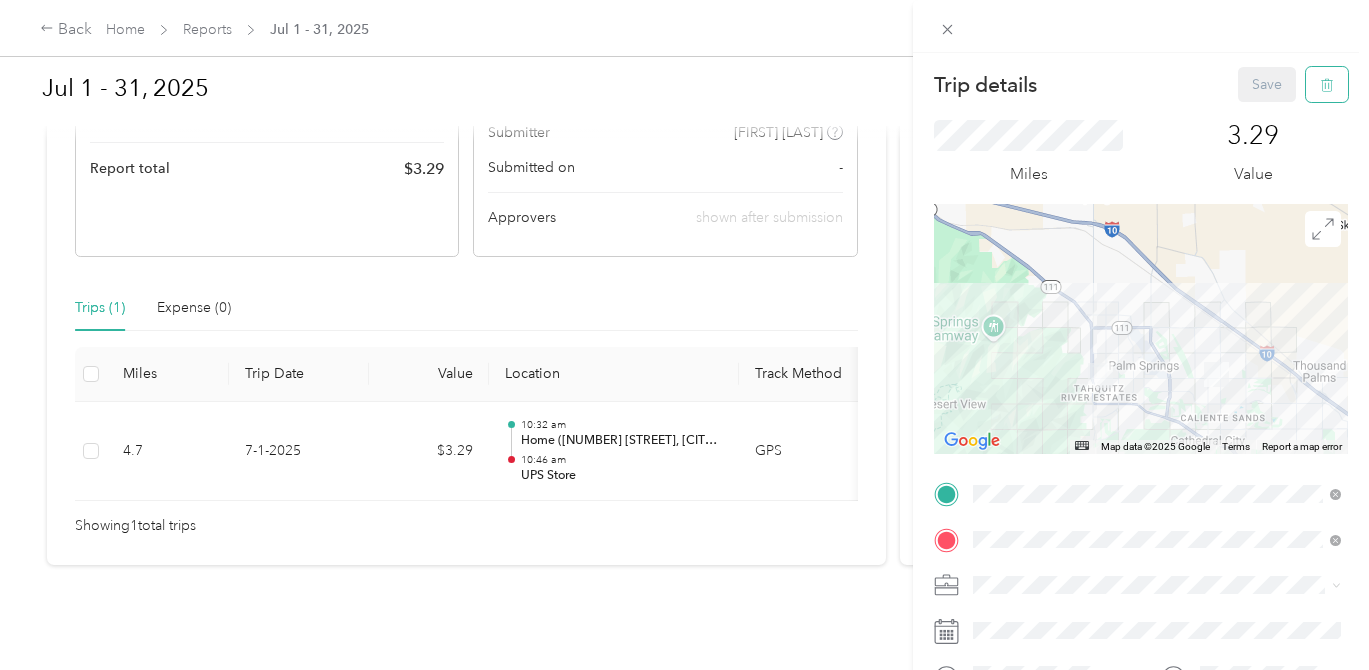 click 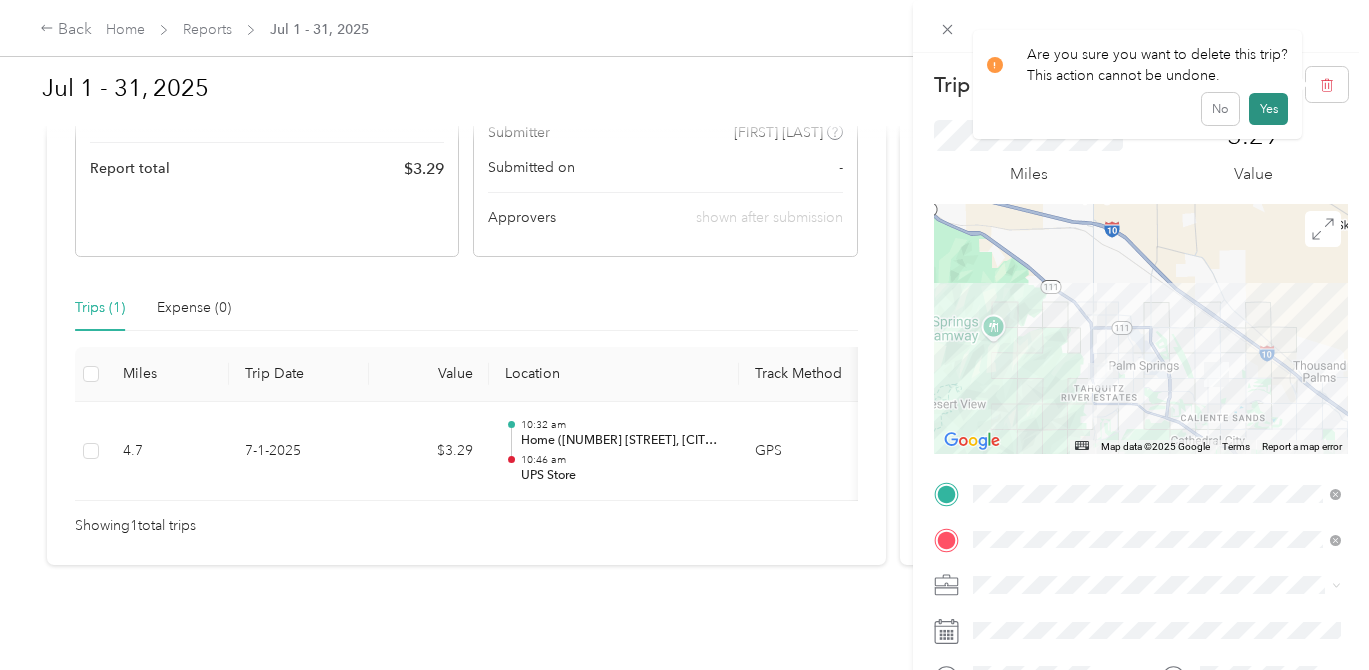 click on "Yes" at bounding box center (1268, 109) 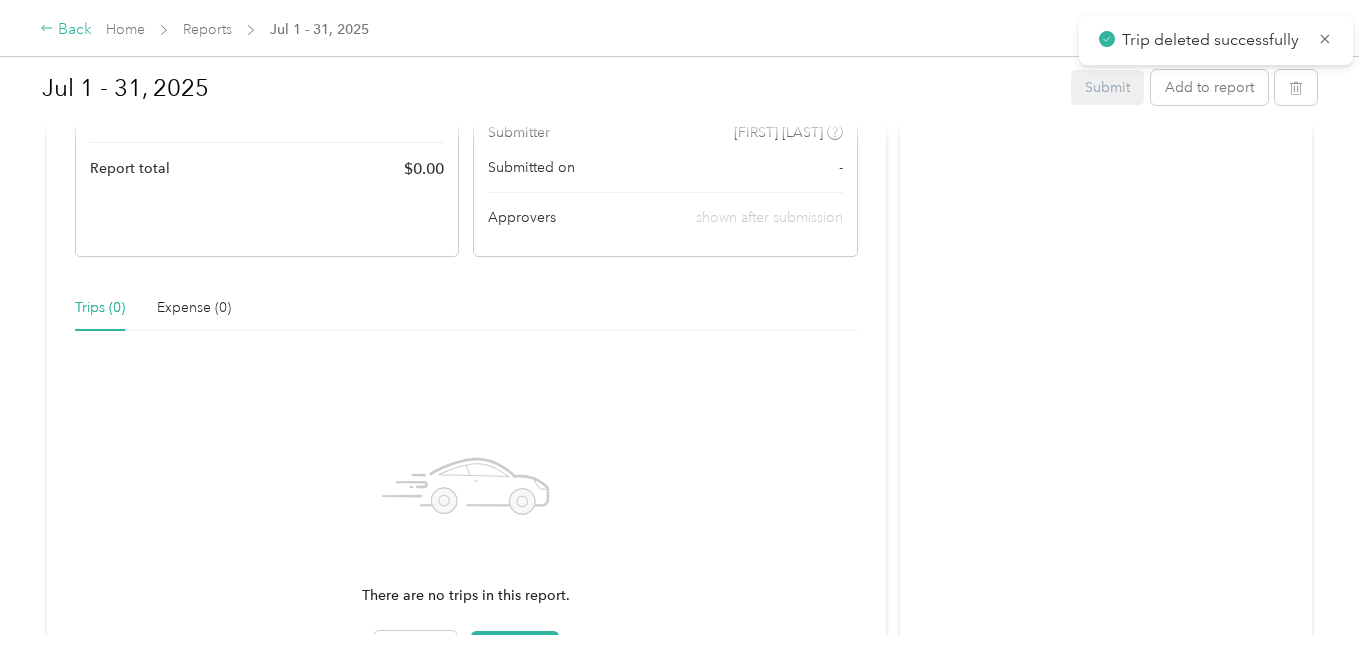click on "Back" at bounding box center [66, 30] 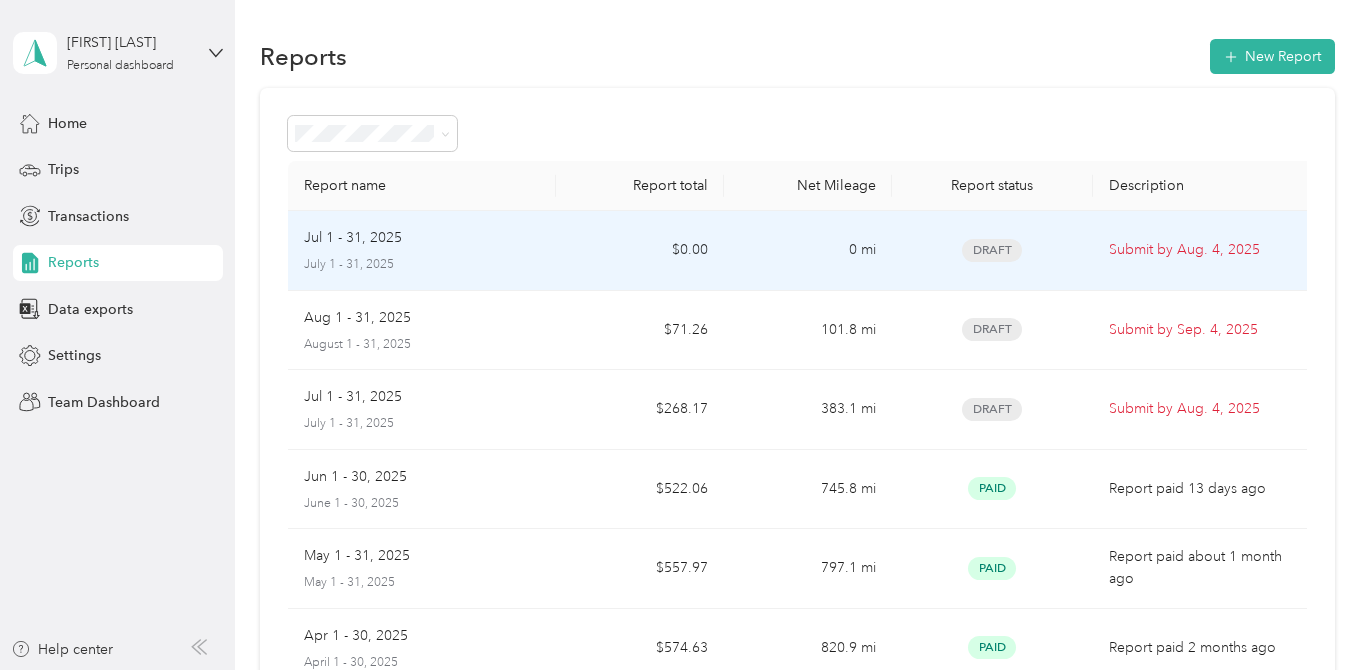 click on "[MONTH] [DATE] - [DATE], [YEAR] [MONTH] [DATE] - [DATE], [YEAR]" at bounding box center [422, 251] 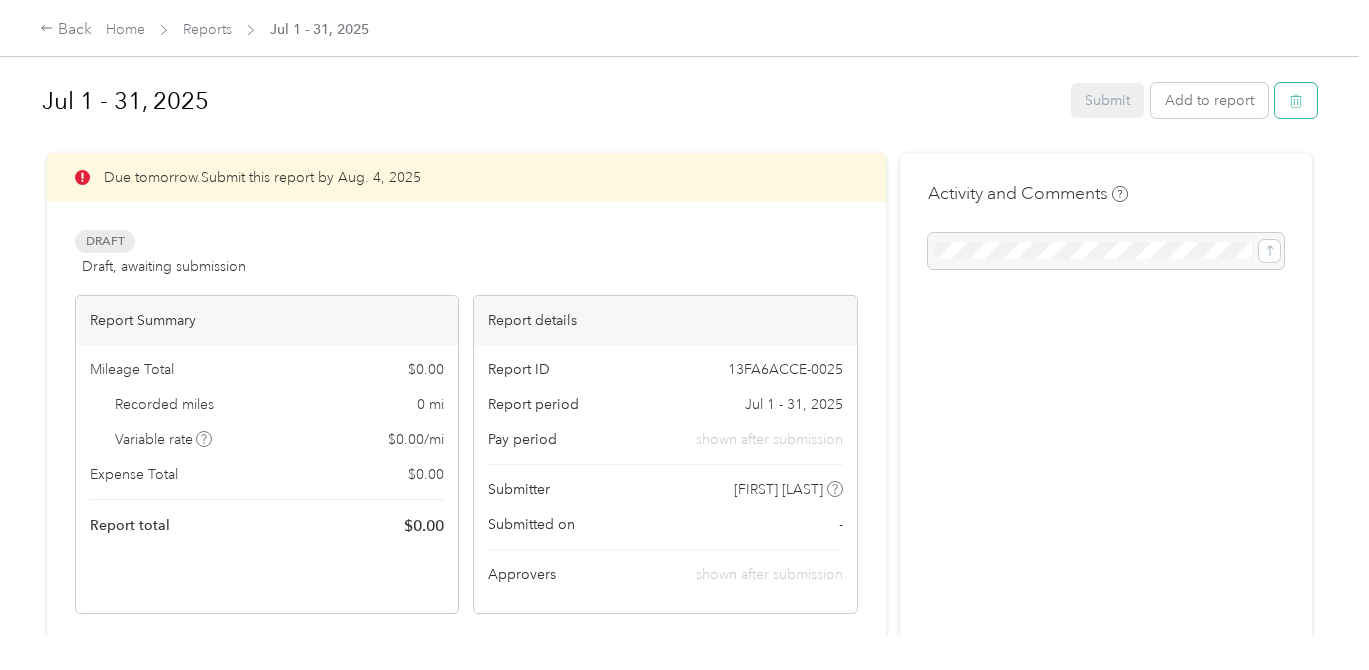 click at bounding box center [1296, 100] 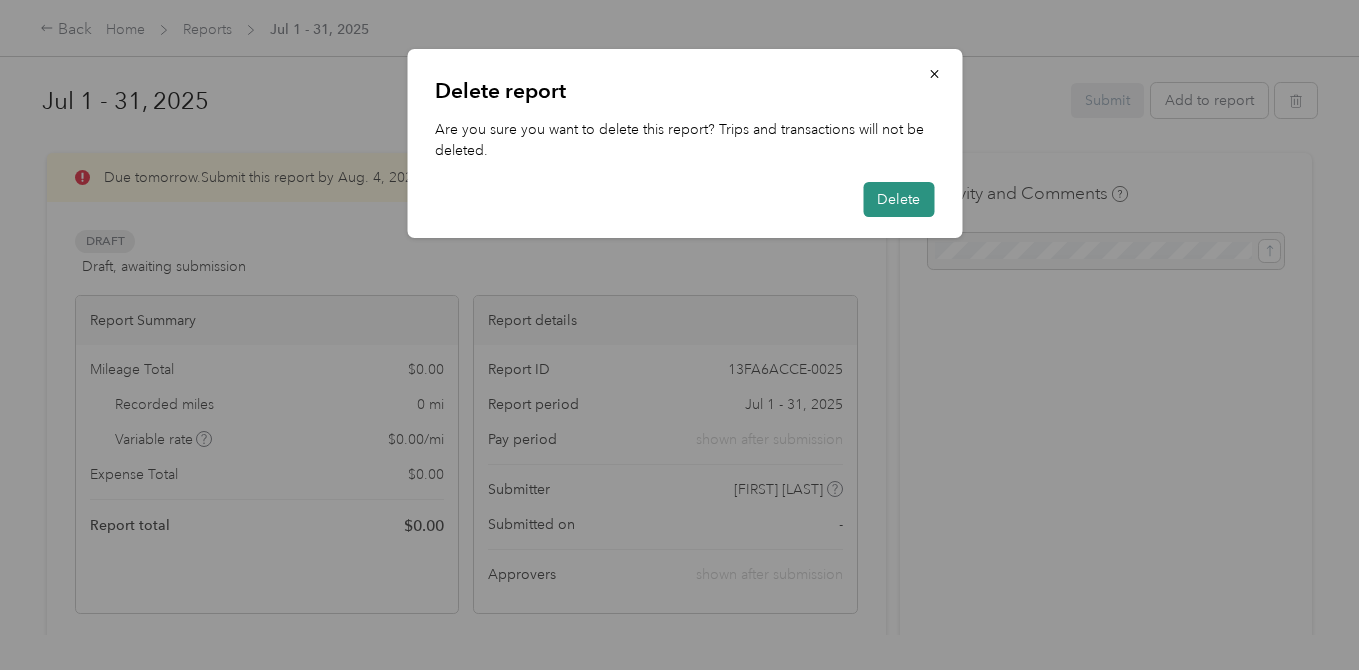 click on "Delete" at bounding box center (898, 199) 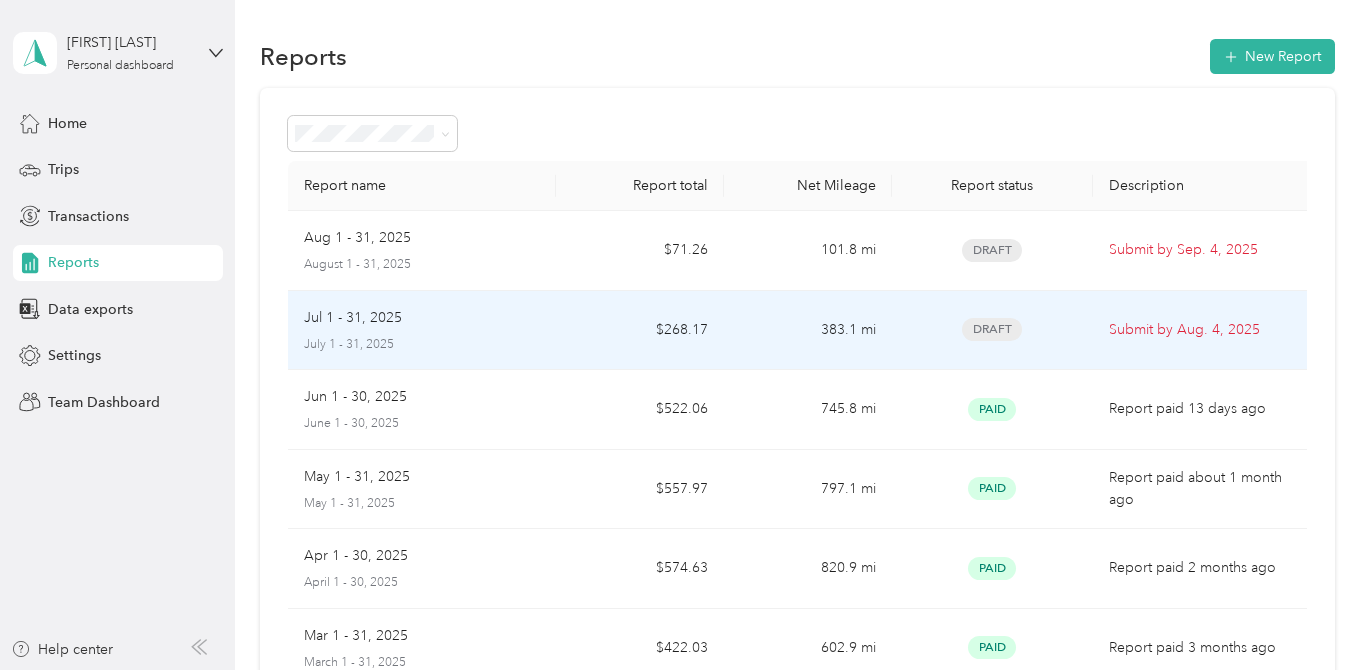 click on "383.1 mi" at bounding box center (808, 331) 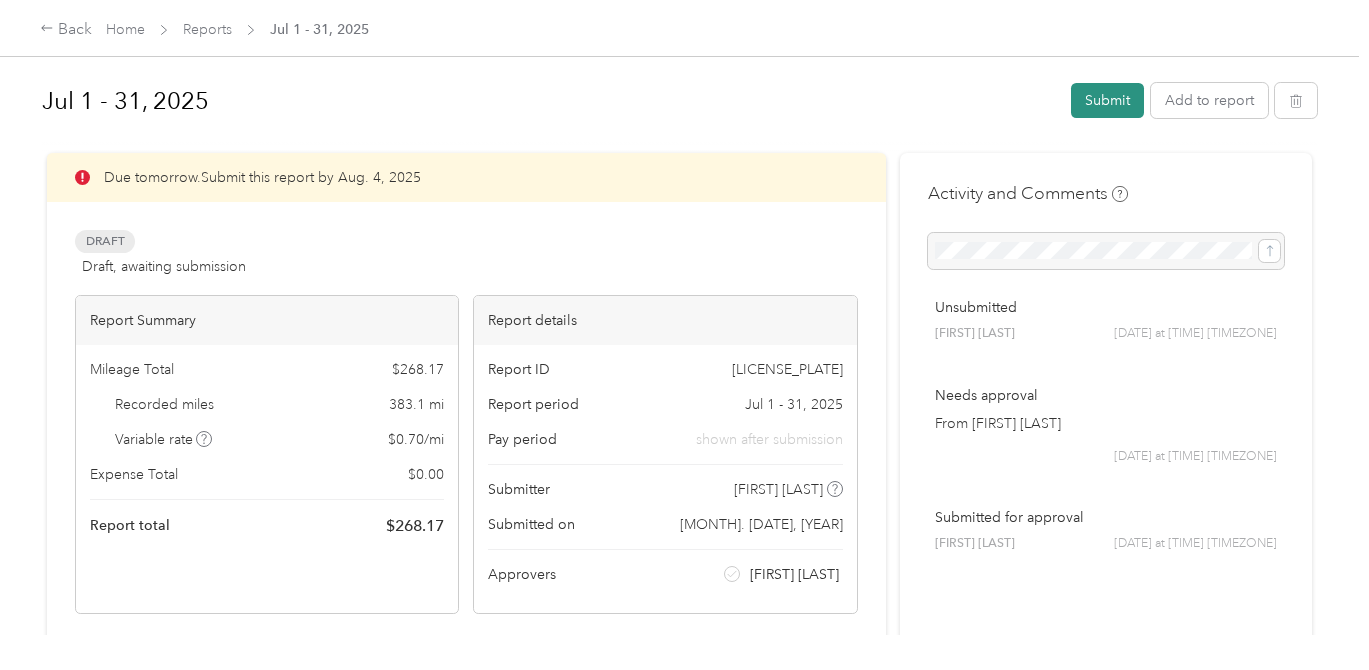 click on "Submit" at bounding box center (1107, 100) 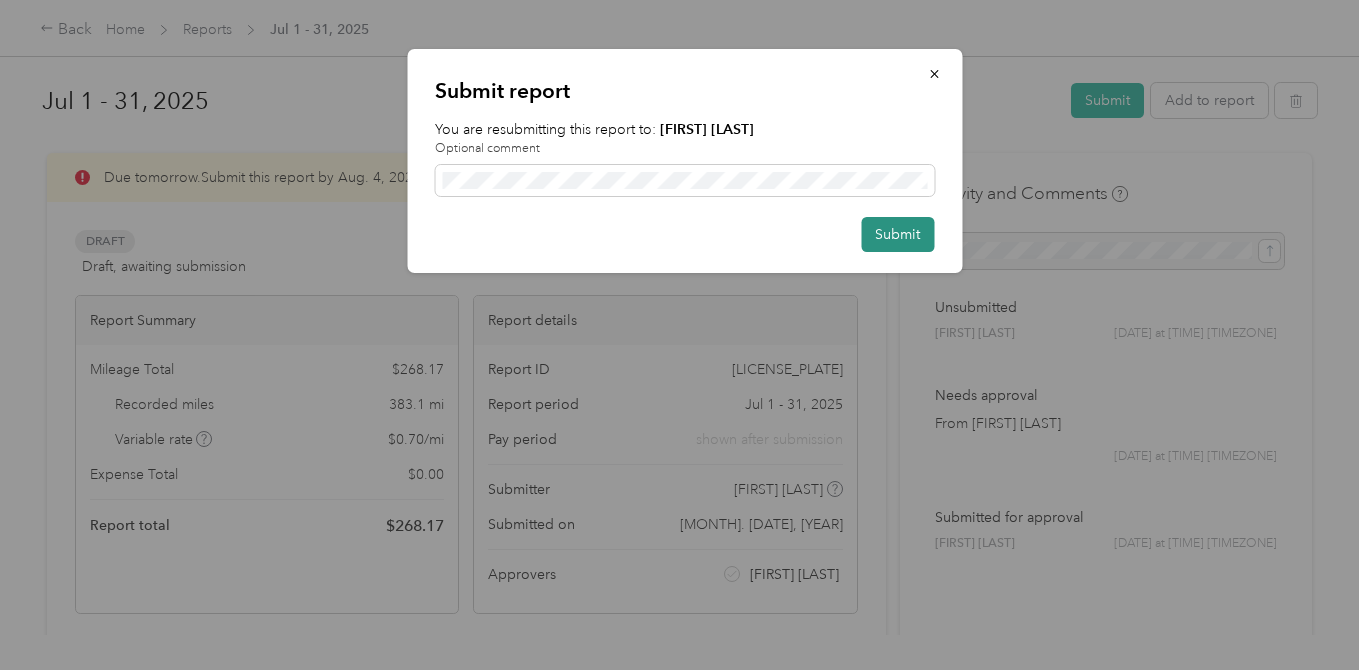 click on "Submit" at bounding box center (897, 234) 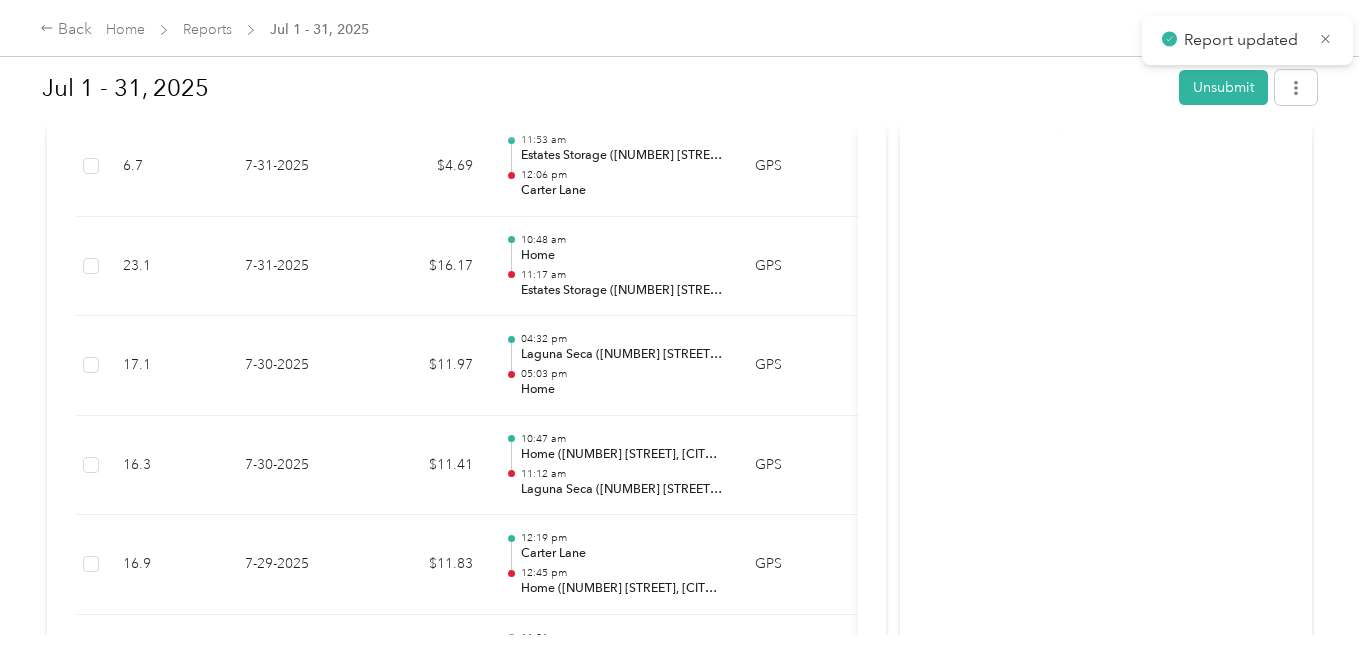 scroll, scrollTop: 738, scrollLeft: 0, axis: vertical 